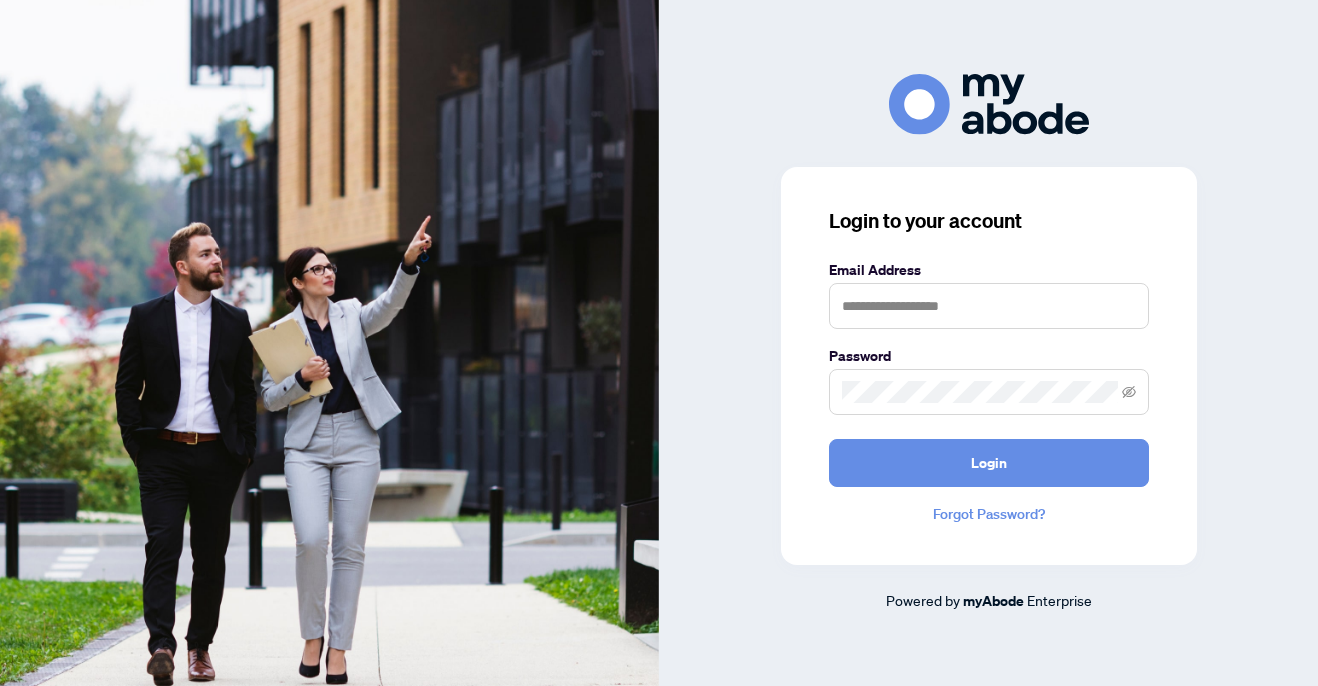 scroll, scrollTop: 0, scrollLeft: 0, axis: both 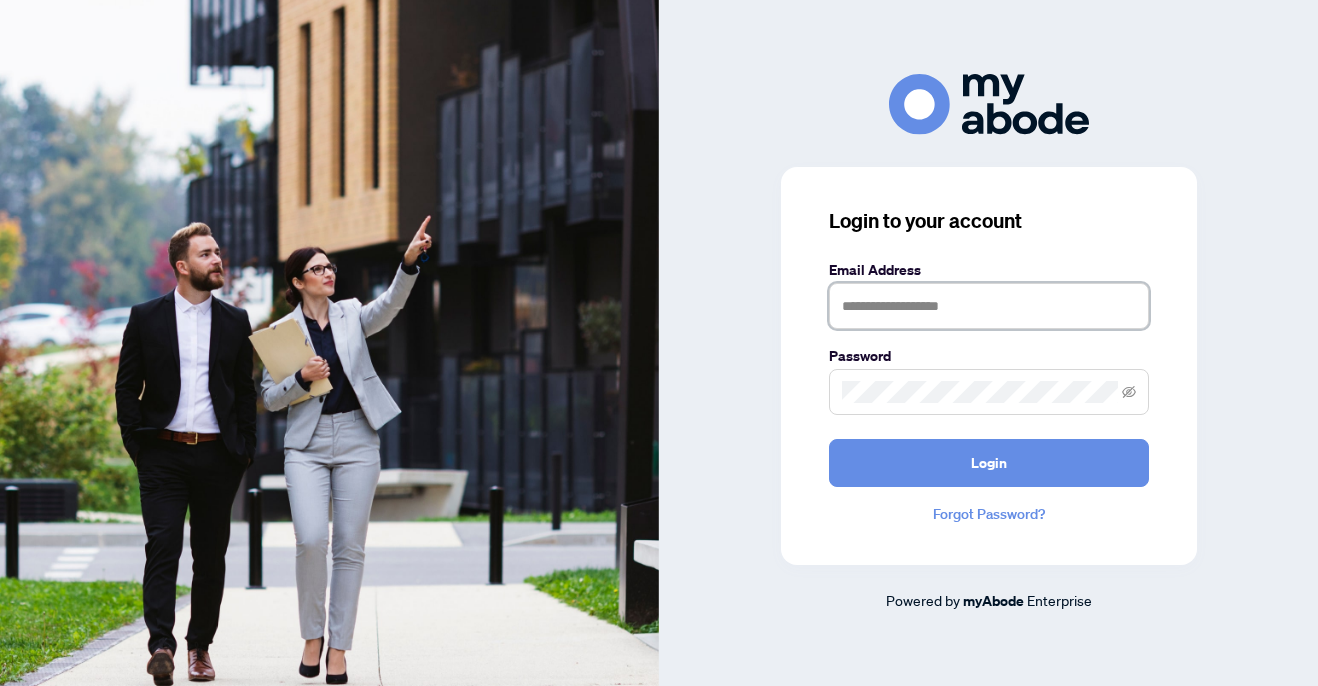 click at bounding box center [989, 306] 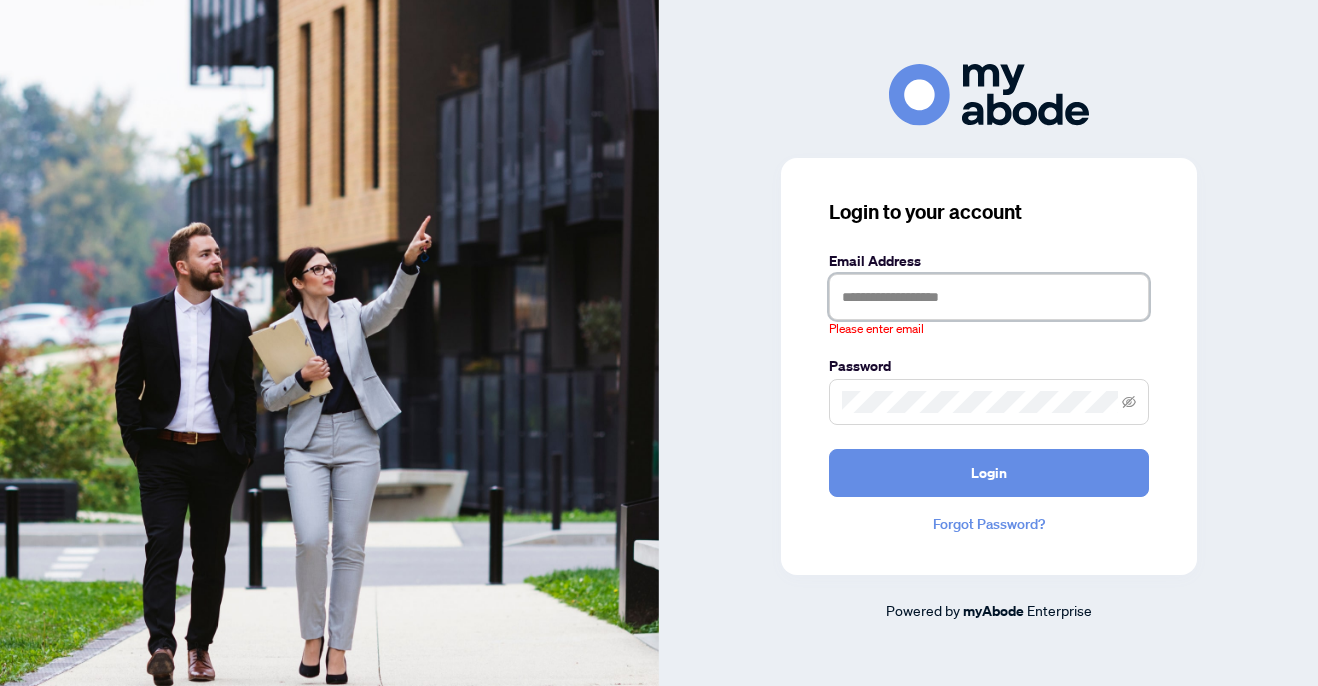 type on "**********" 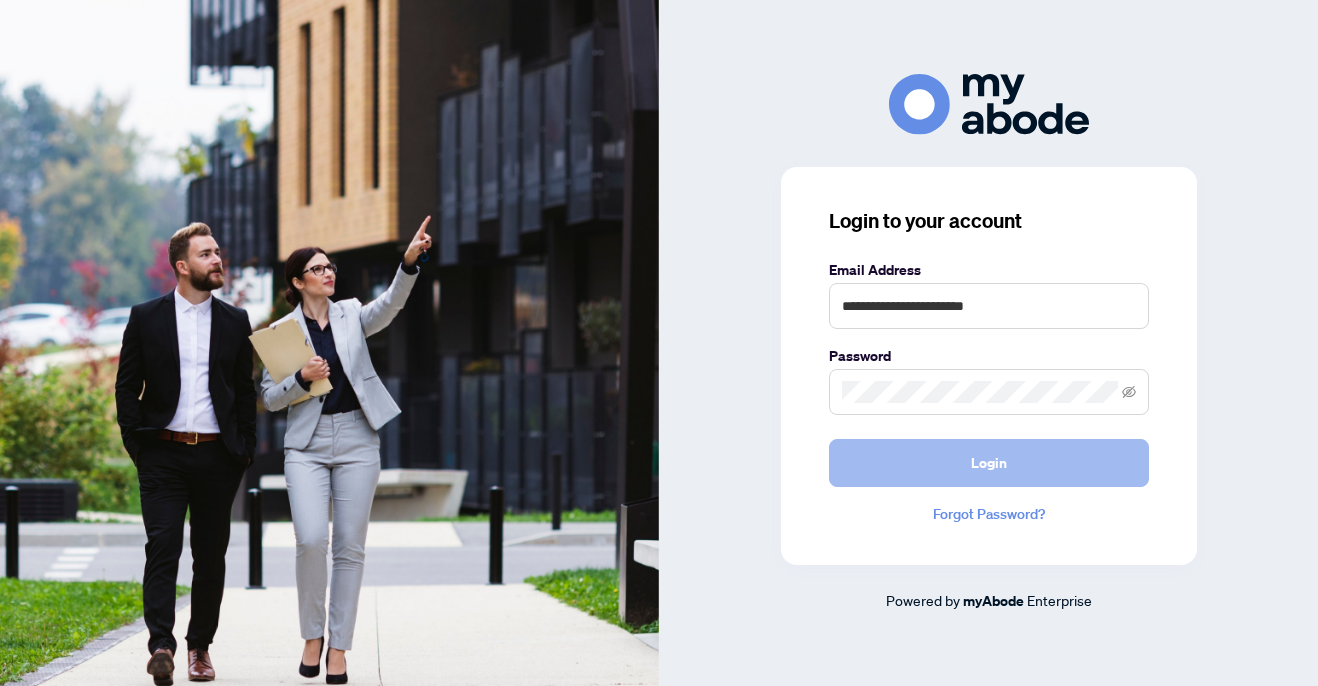 click on "Login" at bounding box center [989, 463] 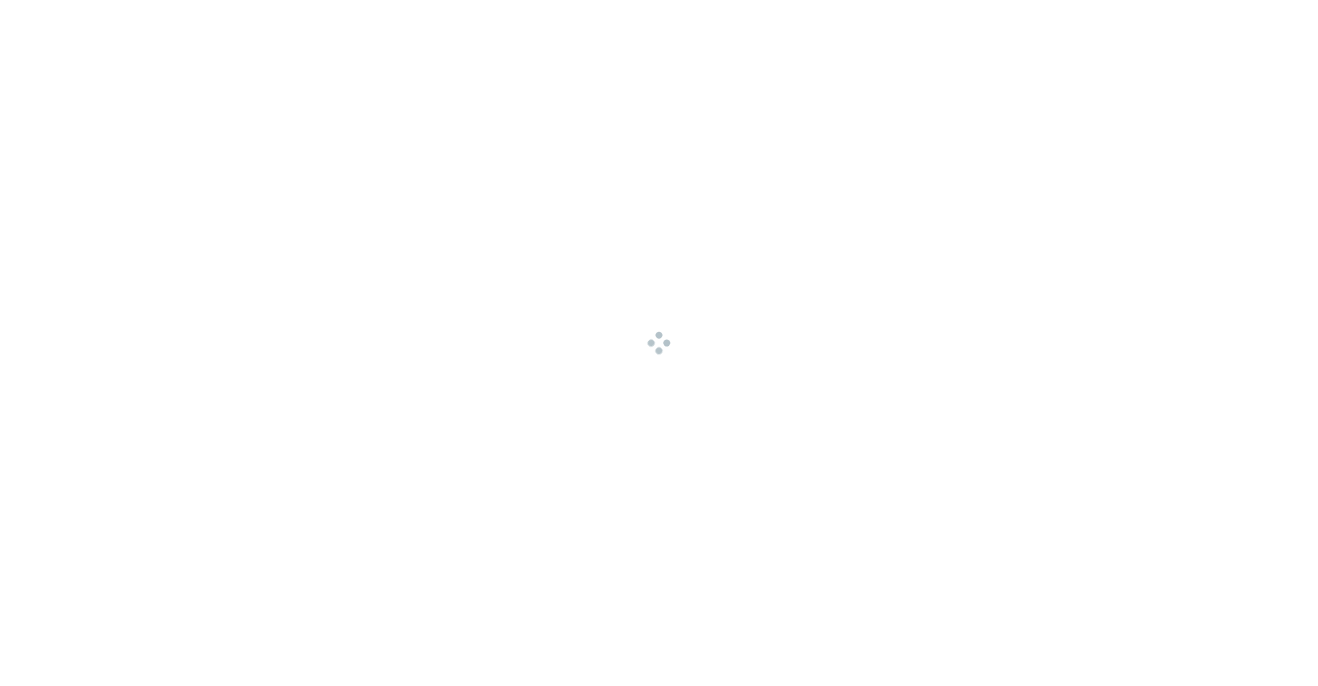scroll, scrollTop: 0, scrollLeft: 0, axis: both 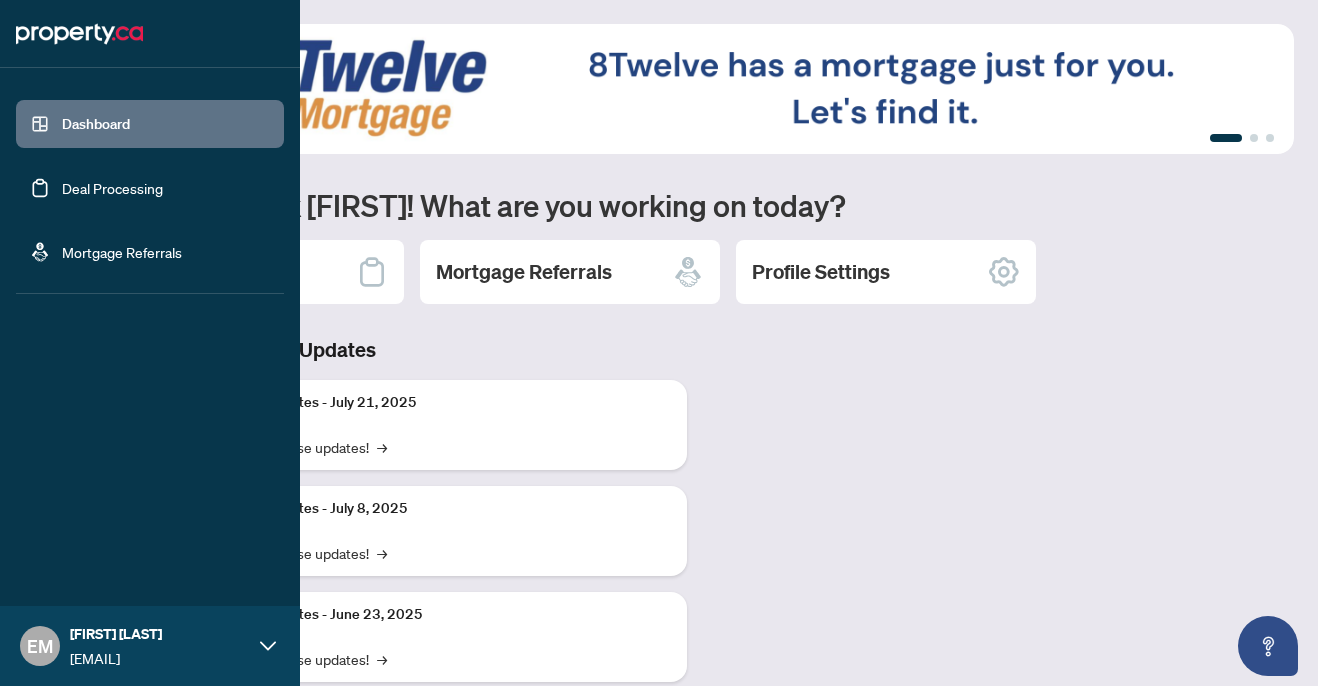 click on "Deal Processing" at bounding box center (112, 188) 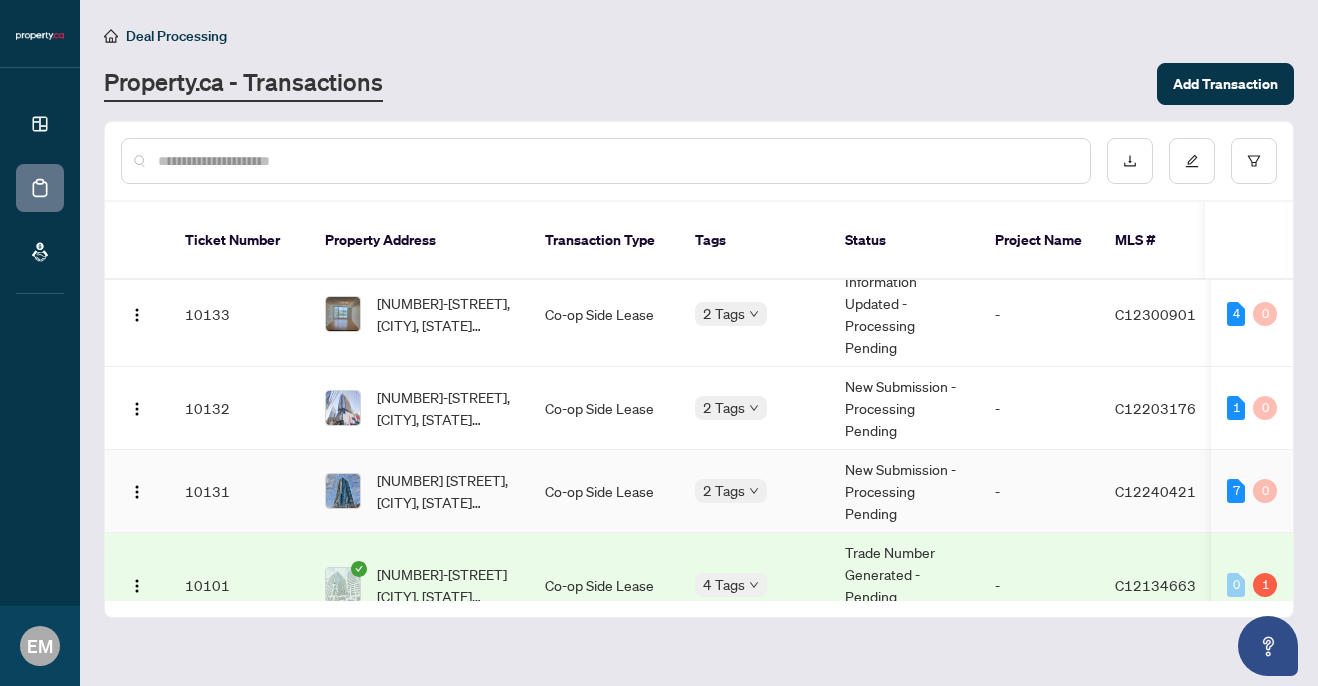 scroll, scrollTop: 0, scrollLeft: 0, axis: both 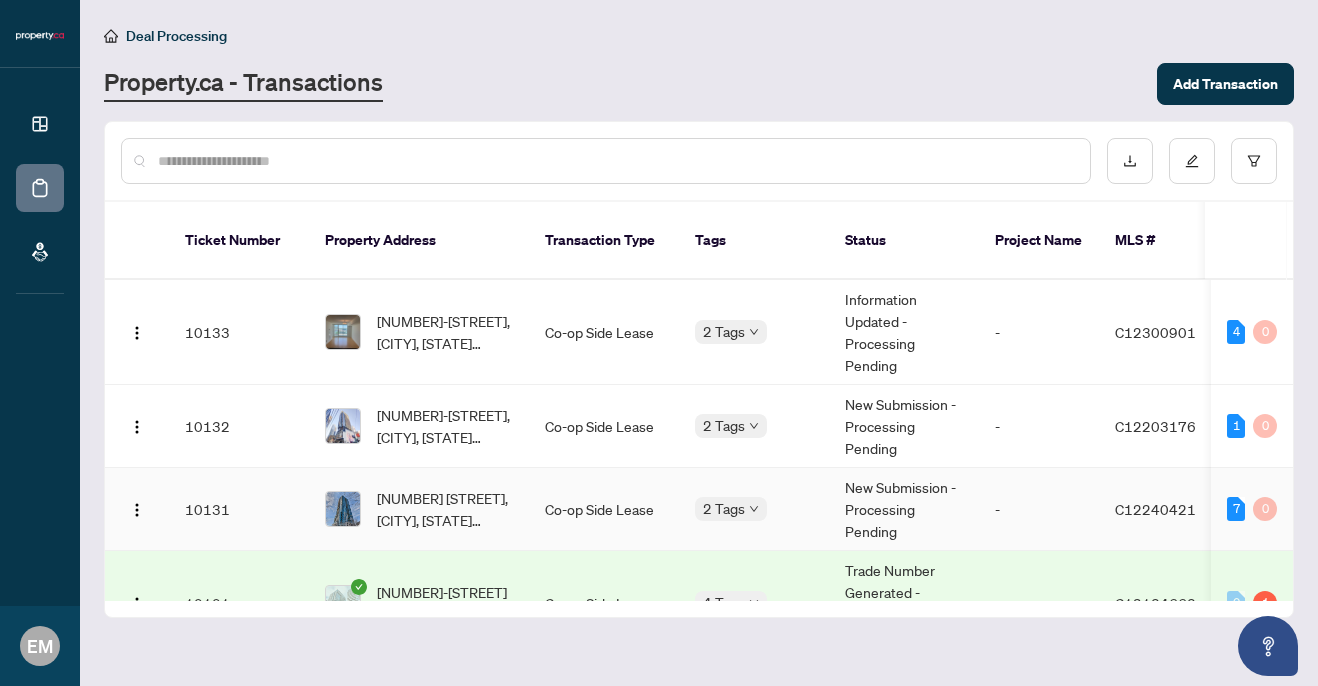 click on "-" at bounding box center (1039, 509) 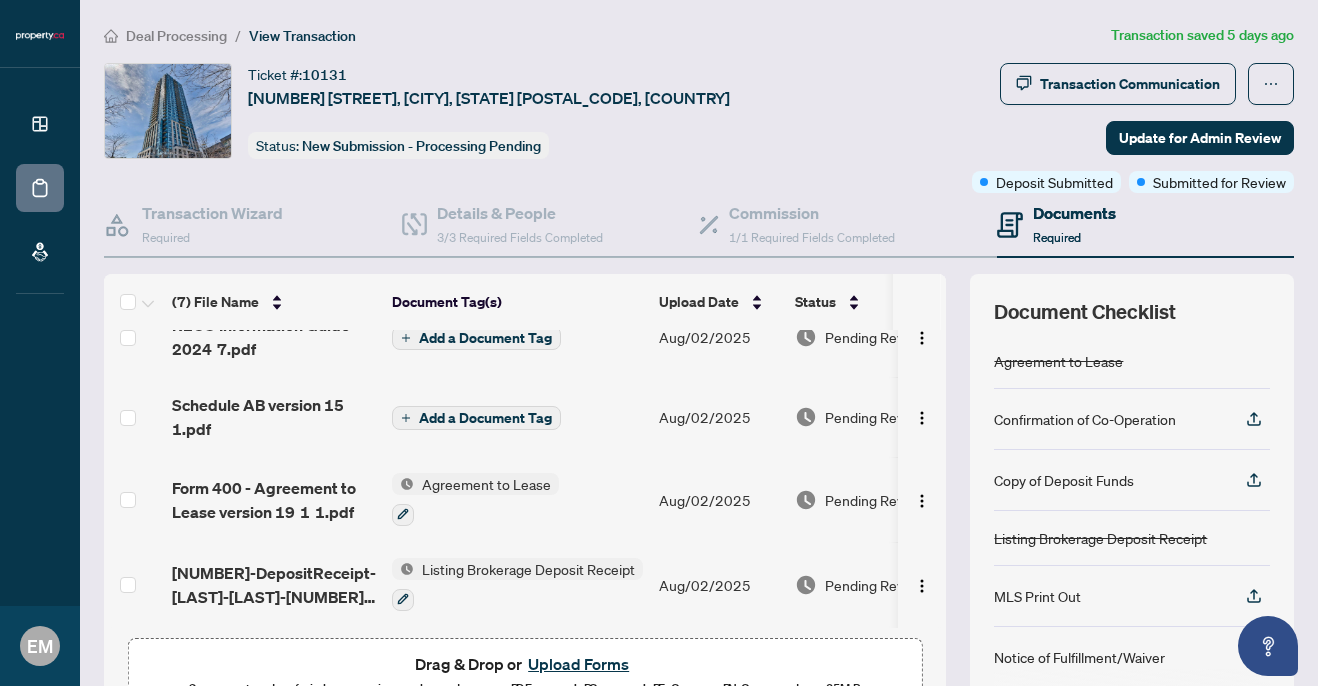 scroll, scrollTop: 0, scrollLeft: 0, axis: both 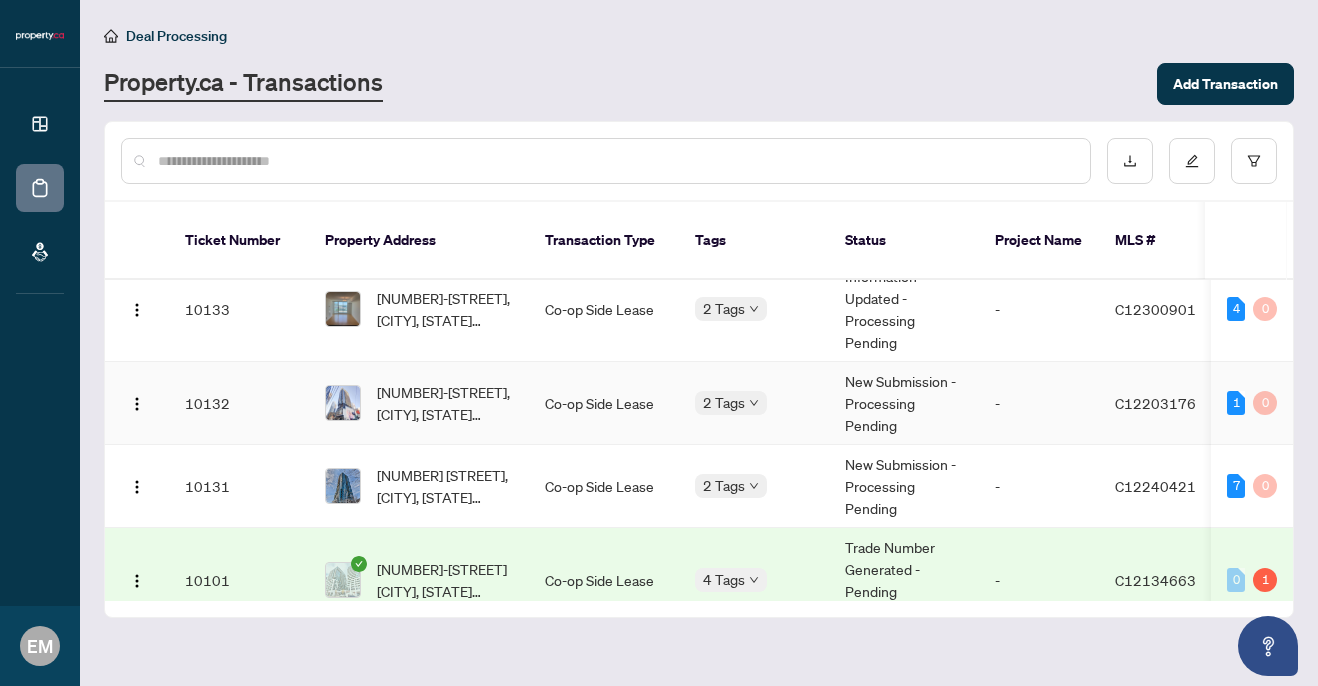 click on "Co-op Side Lease" at bounding box center (604, 403) 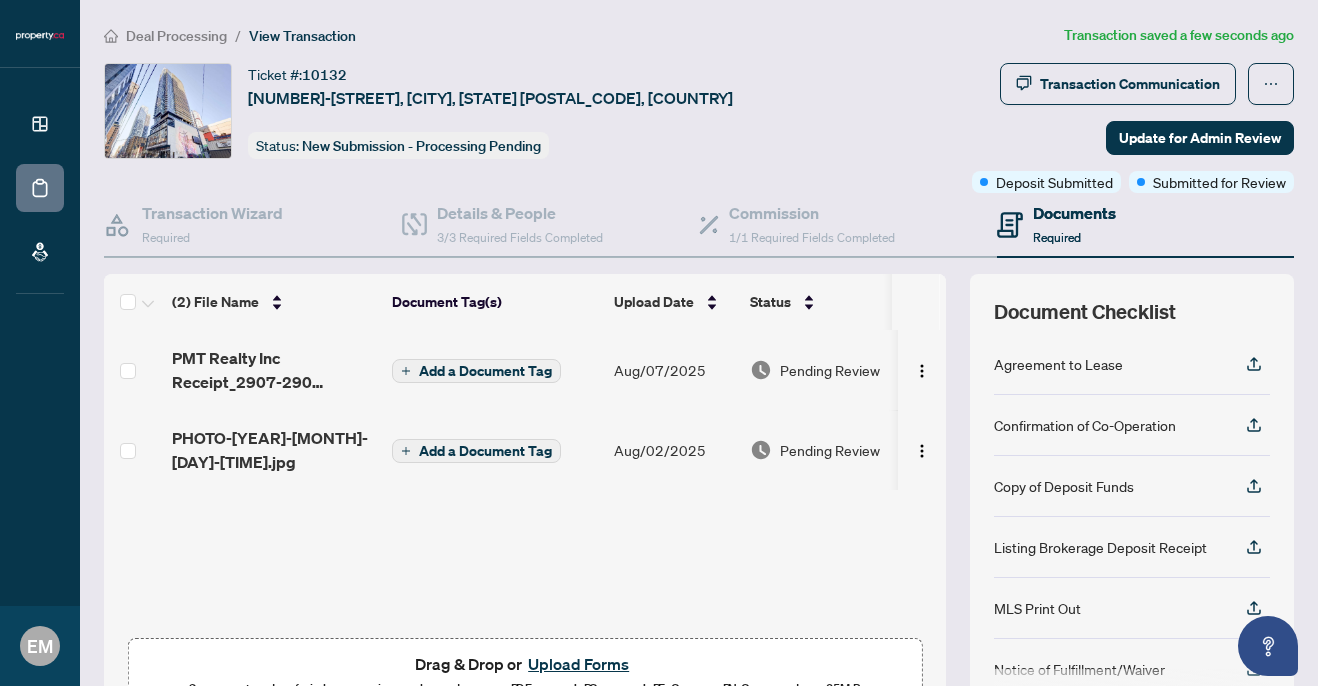 click on "Add a Document Tag" at bounding box center [485, 371] 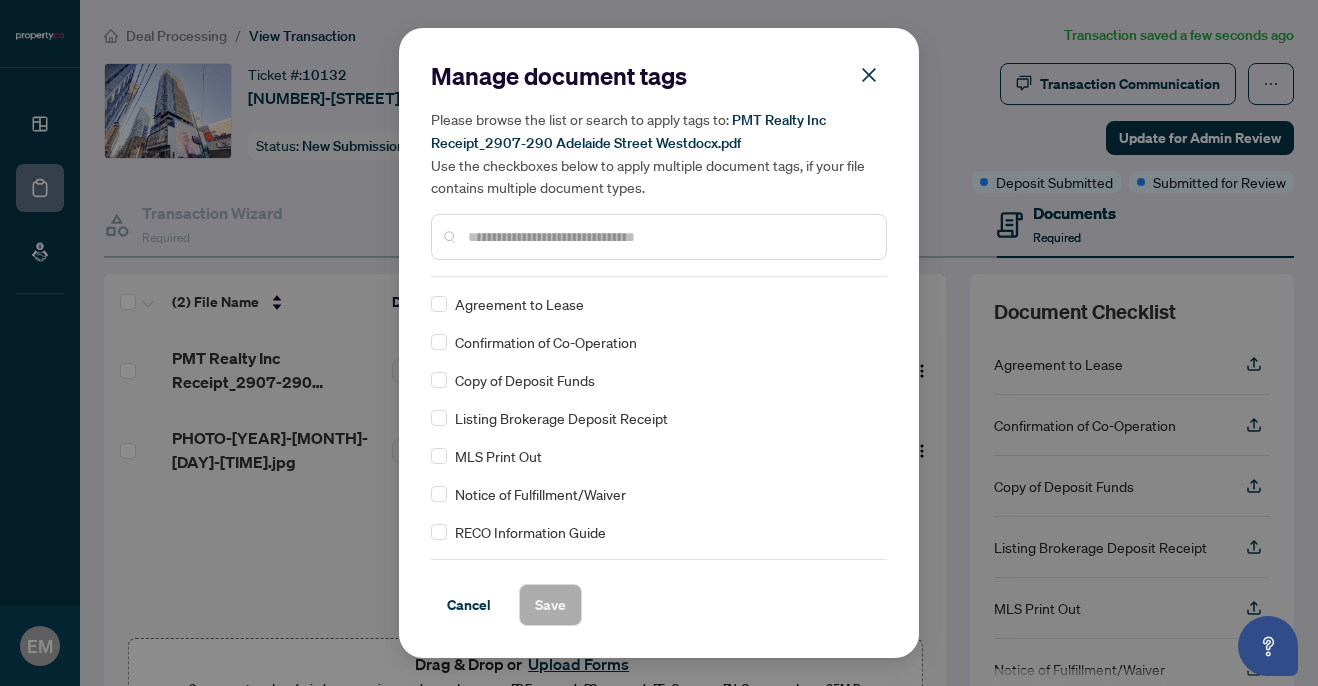 click on "Manage document tags Please browse the list or search to apply tags to:   PMT Realty Inc Receipt_2907-290 Adelaide Street Westdocx.pdf   Use the checkboxes below to apply multiple document tags, if your file contains multiple document types.   Agreement to Lease Confirmation of Co-Operation Copy of Deposit Funds Listing Brokerage Deposit Receipt MLS Print Out Notice of Fulfillment/Waiver RECO Information Guide 372 Tenant Designated Representation Agreement with Company Schedule A 1st page of APS Agreement of Assignment of Purchase and Sale Agreement of Purchase and Sale Agreement to Cooperate/Brokeral Referral Form Amendment Articles of Incorporation Builder's Consent Buyer Designated Representation Agreement Cancellation Certificate of Estate Confirmation of Cooperation Copy of Deposit Copy of MLS Listing Corporate FINTRAC Entry/Access to Property Tenant Acknowledgement FINTRAC FINTRAC ID(s) FINTRAC Individual Identification Information Record FINTRAC Individual Identification Information Record (Buyer) Save" at bounding box center [659, 343] 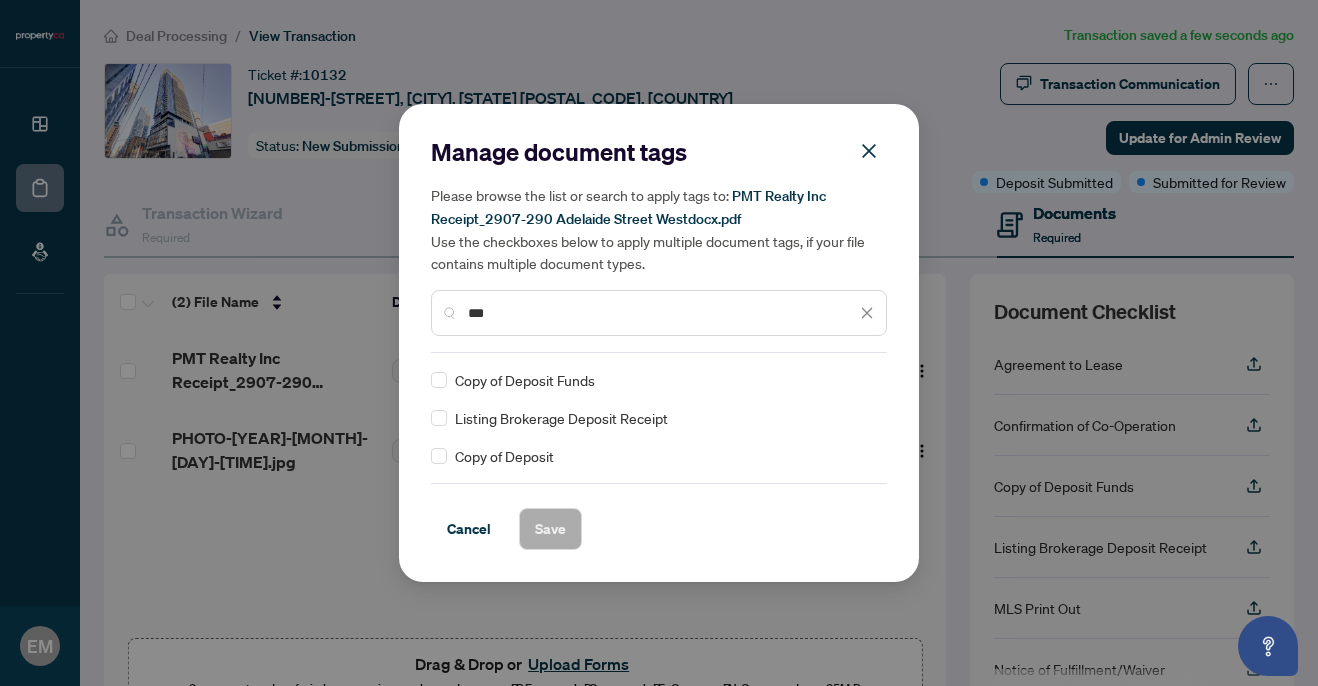 type on "***" 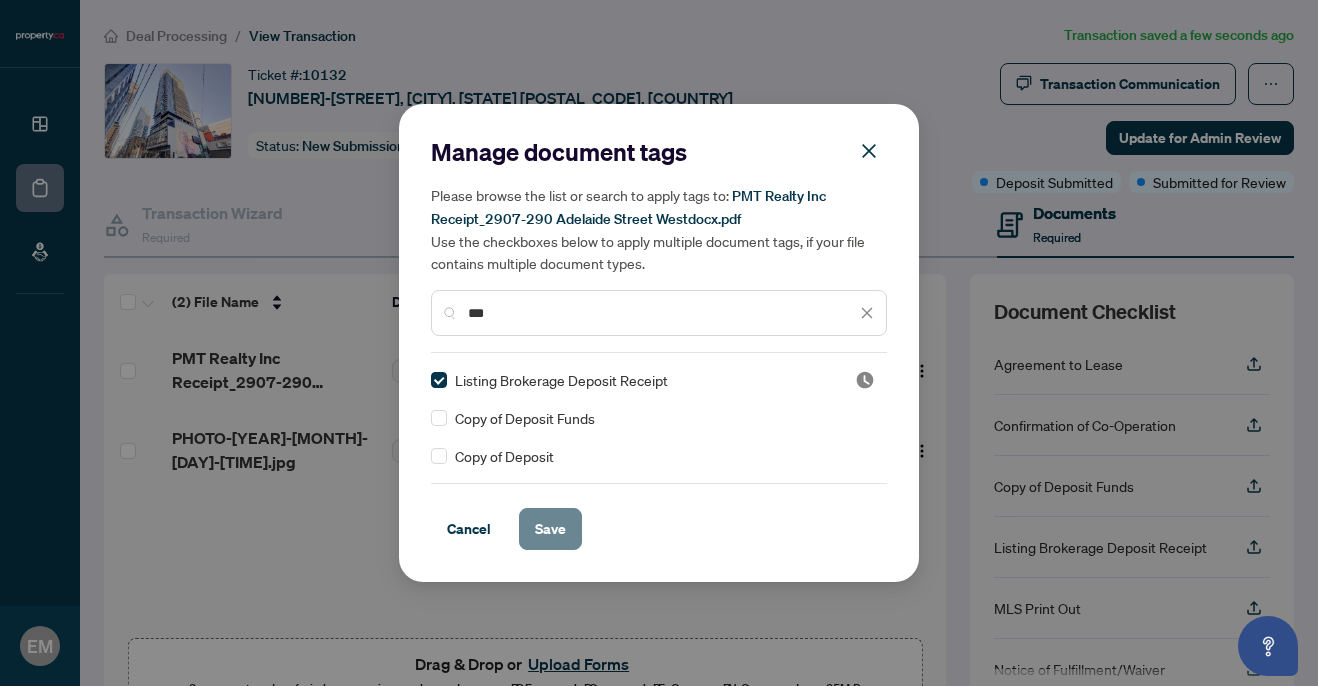 click on "Save" at bounding box center (550, 529) 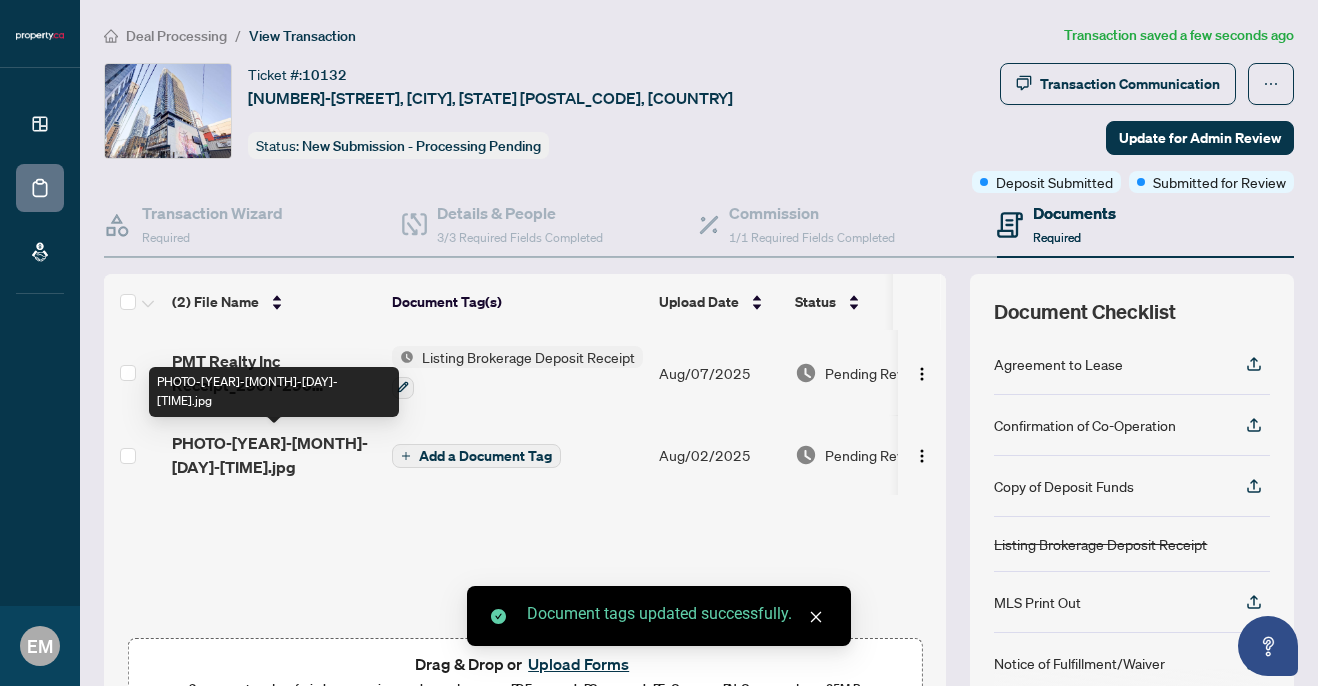click on "PHOTO-[YEAR]-[MONTH]-[DAY]-[TIME].jpg" at bounding box center [274, 455] 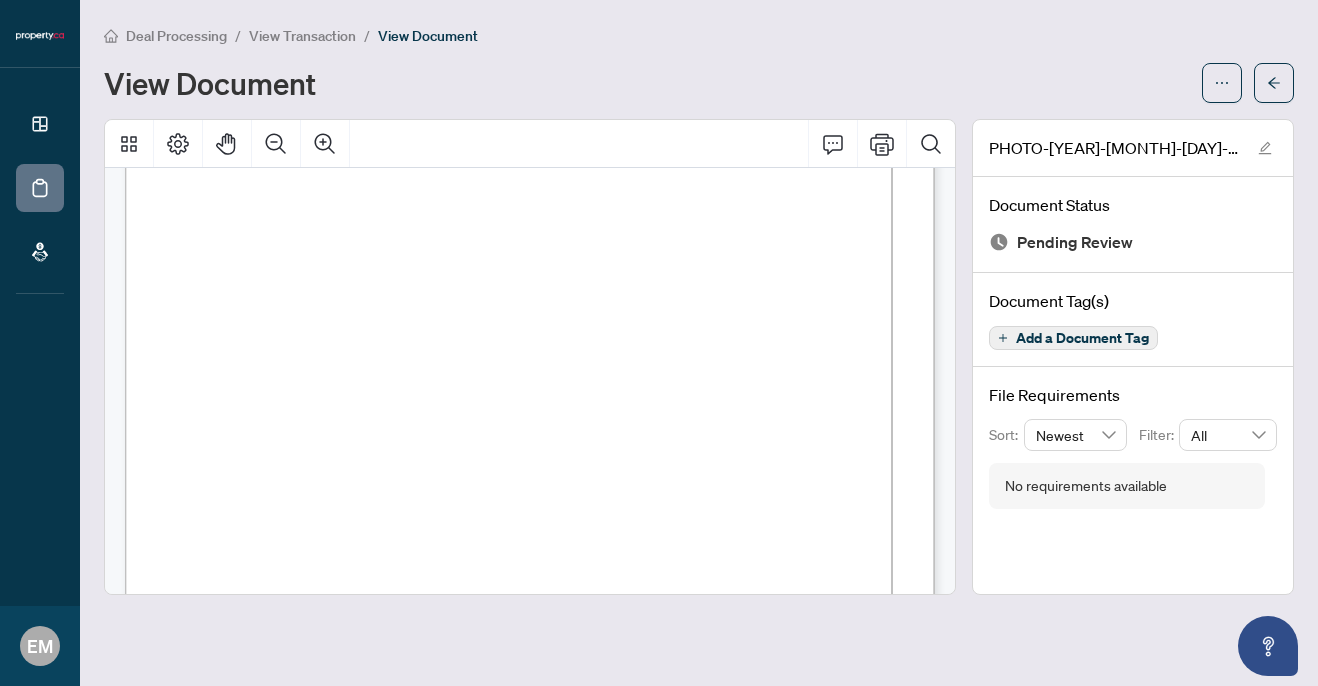 scroll, scrollTop: 0, scrollLeft: 0, axis: both 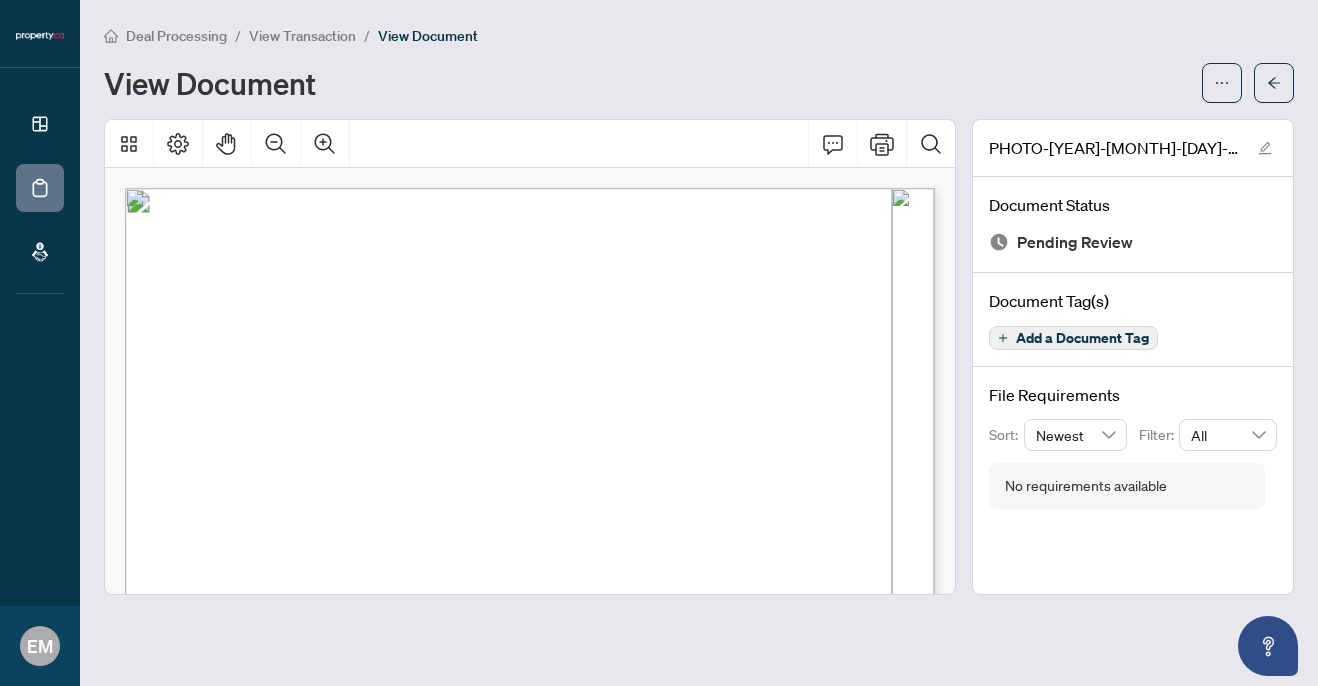 click on "View Transaction" at bounding box center [302, 36] 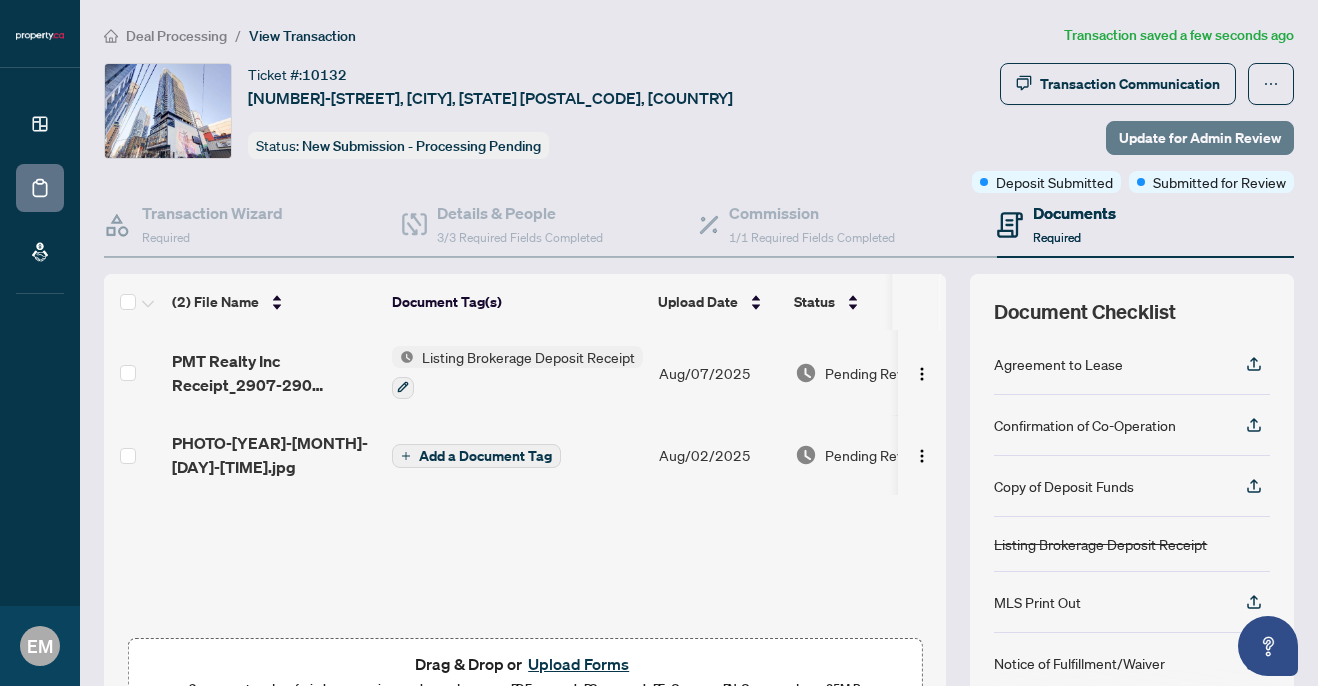 click on "Update for Admin Review" at bounding box center [1200, 138] 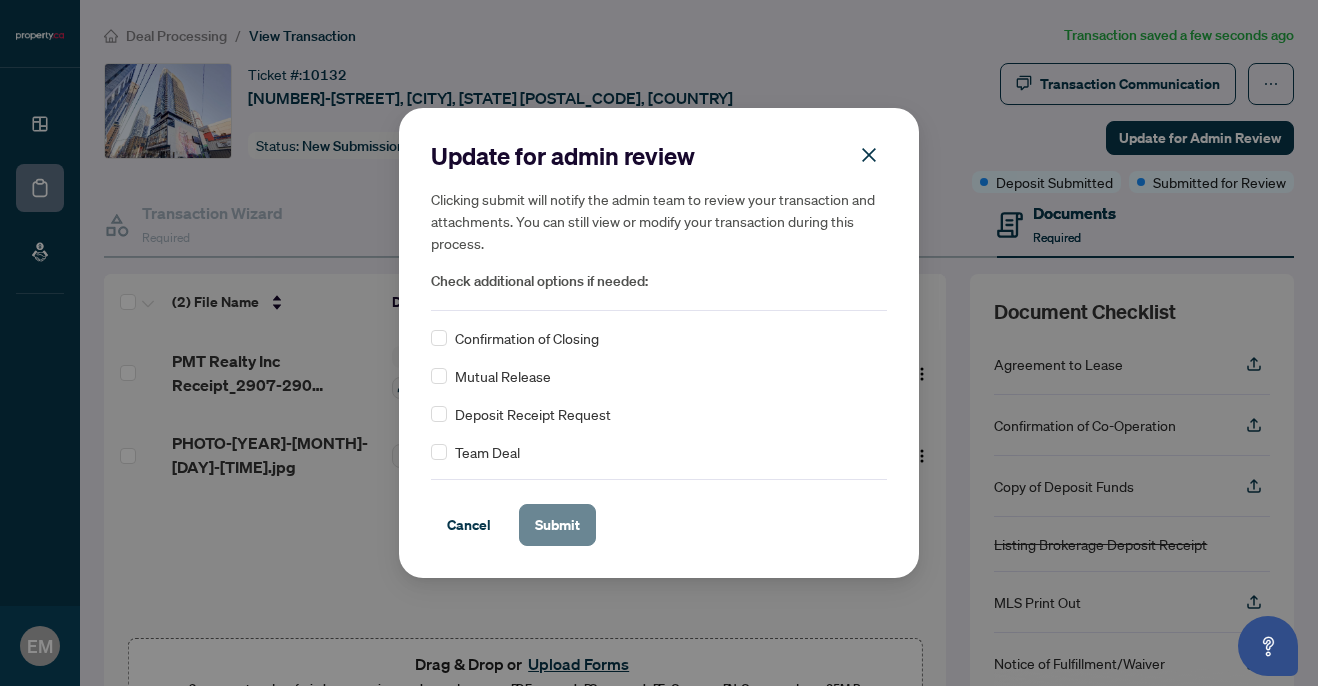 click on "Submit" at bounding box center [557, 525] 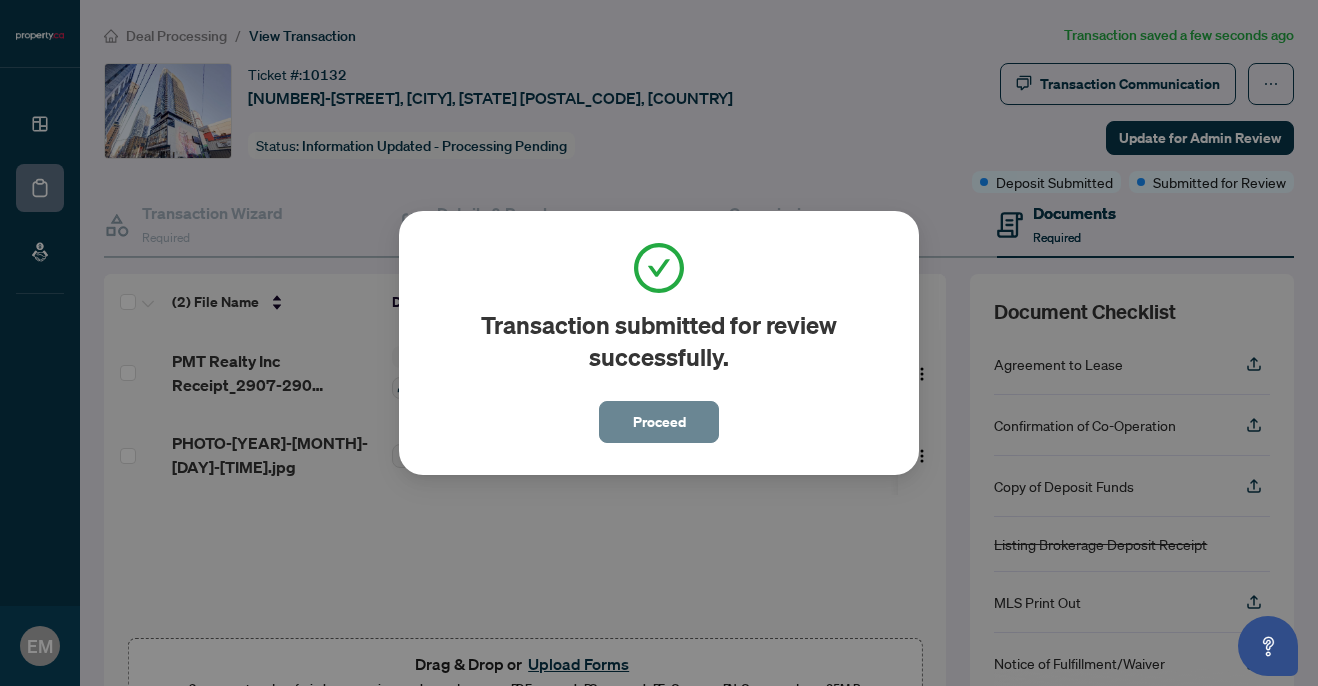 click on "Proceed" at bounding box center [659, 422] 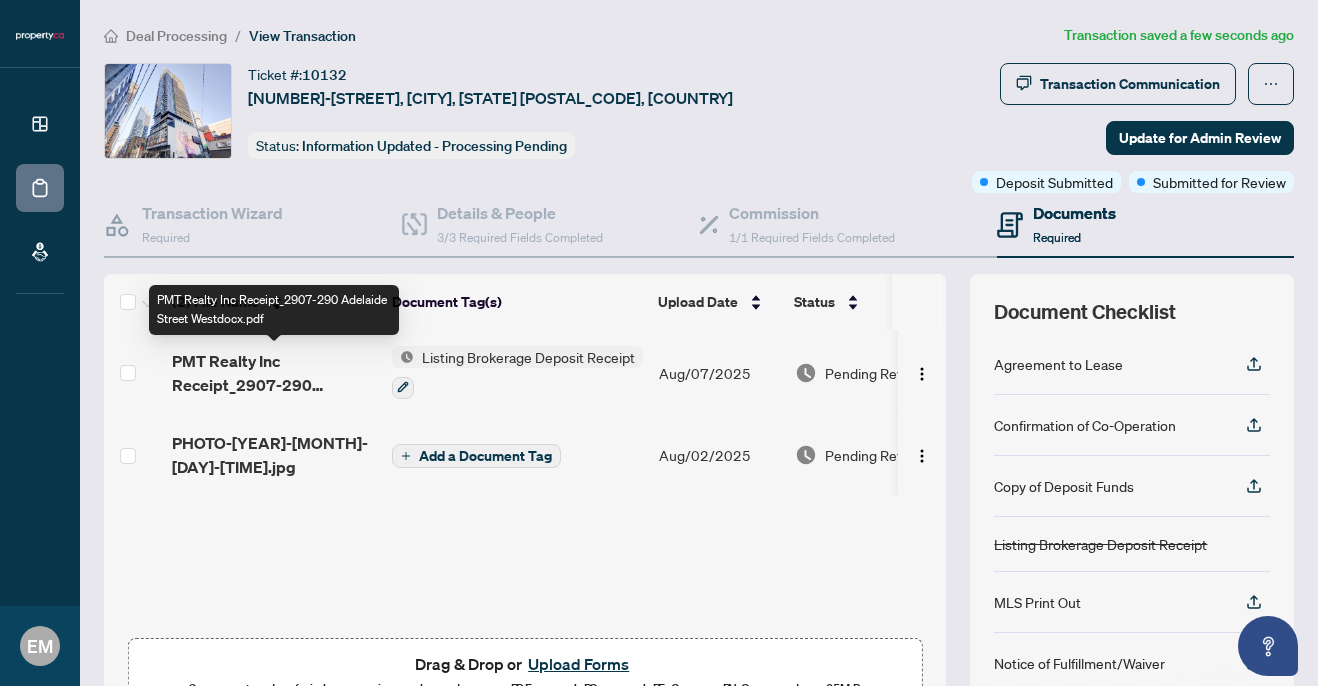 scroll, scrollTop: 1, scrollLeft: 0, axis: vertical 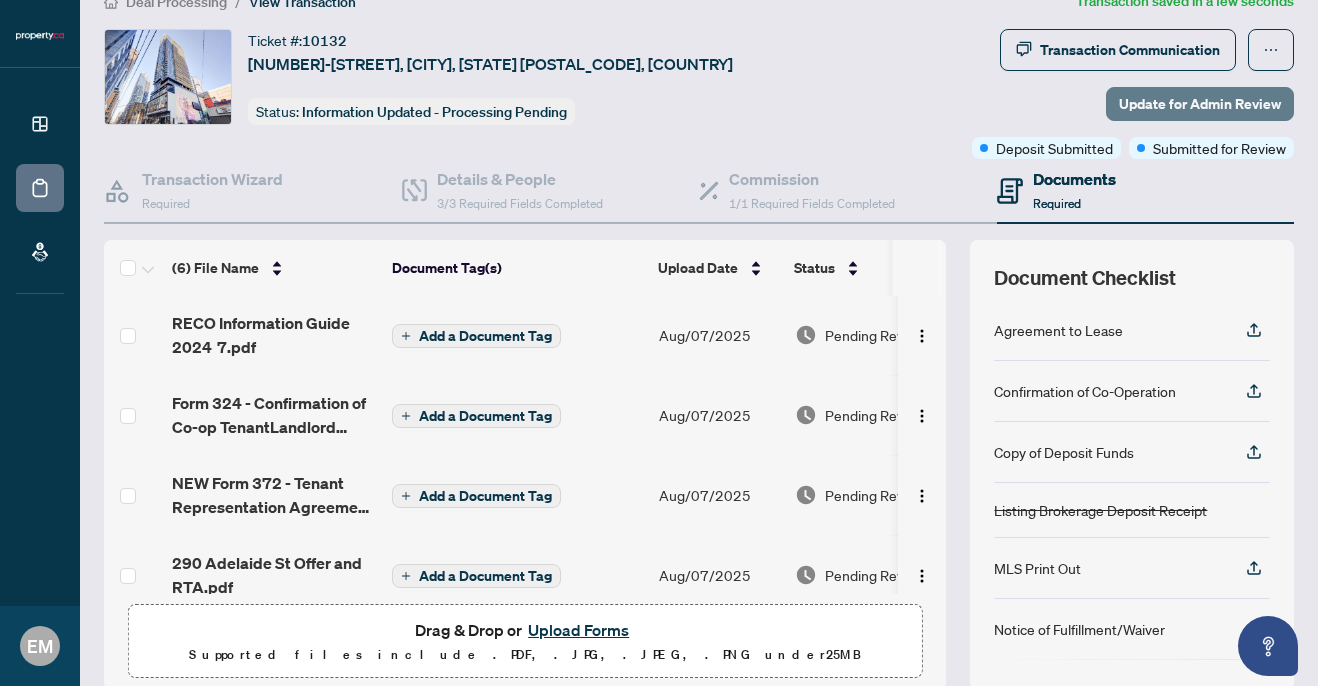 click on "Update for Admin Review" at bounding box center (1200, 104) 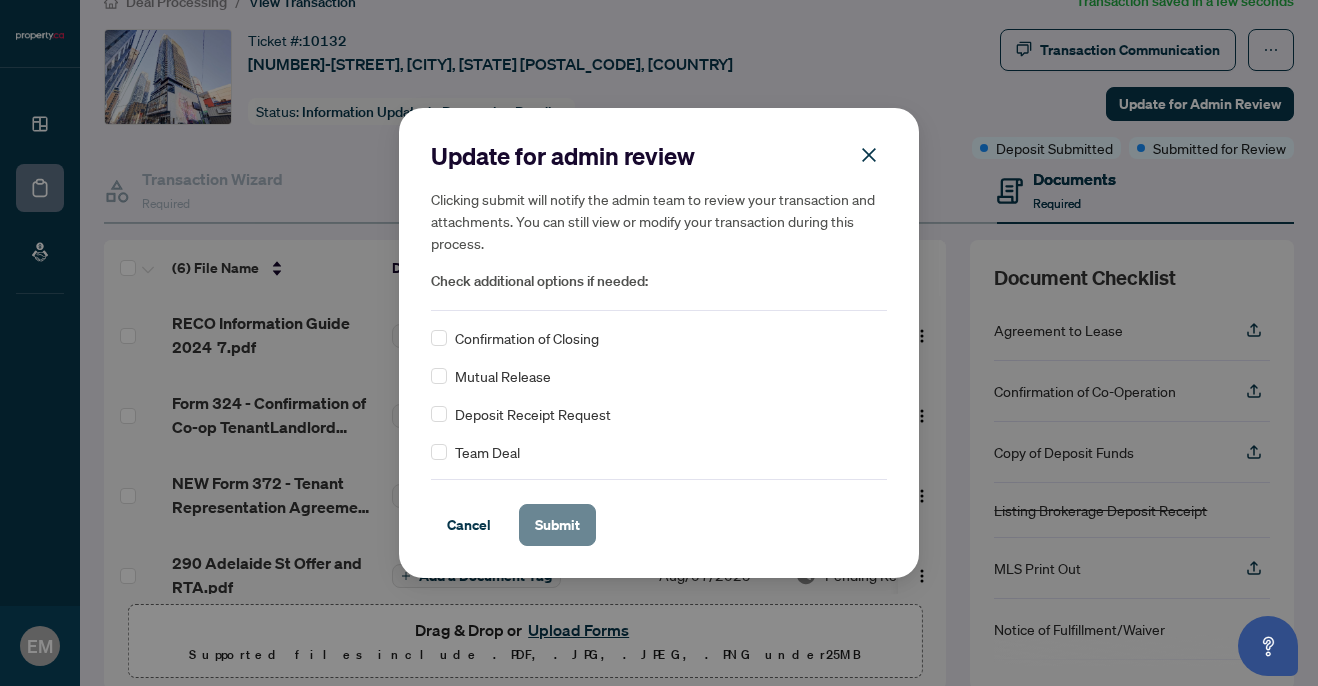 click on "Submit" at bounding box center [557, 525] 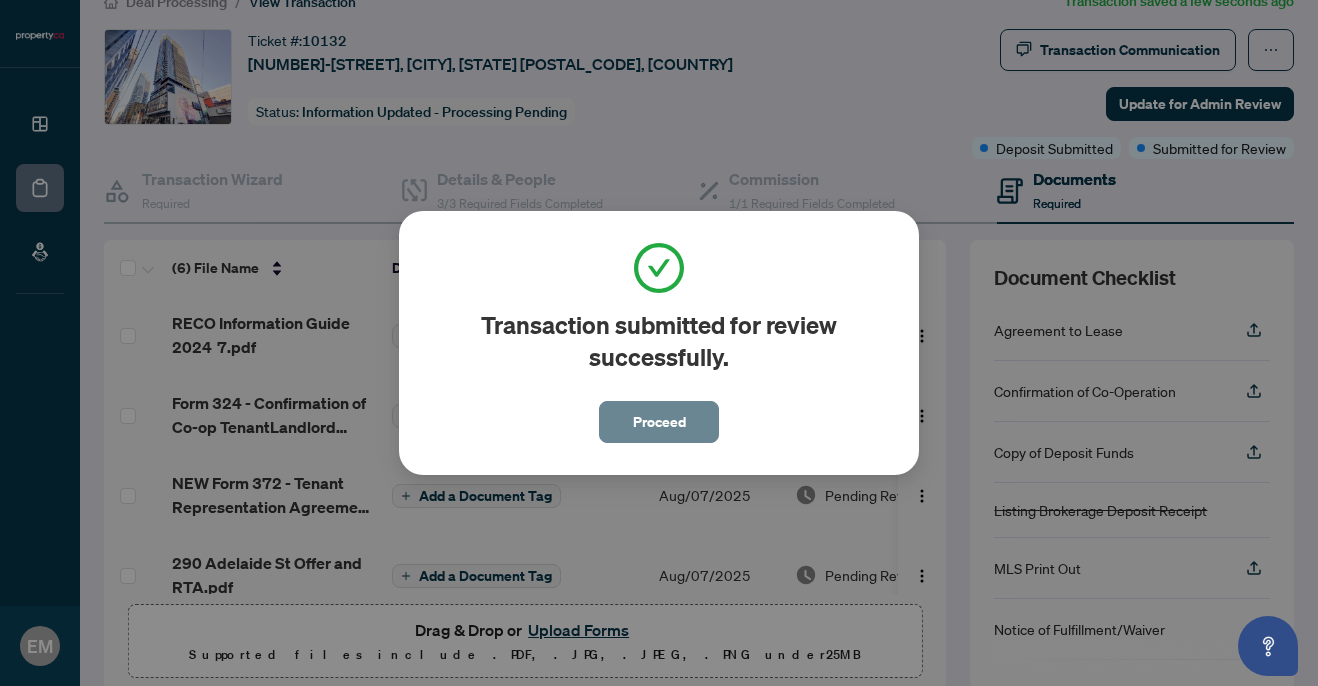 click on "Proceed" at bounding box center [659, 422] 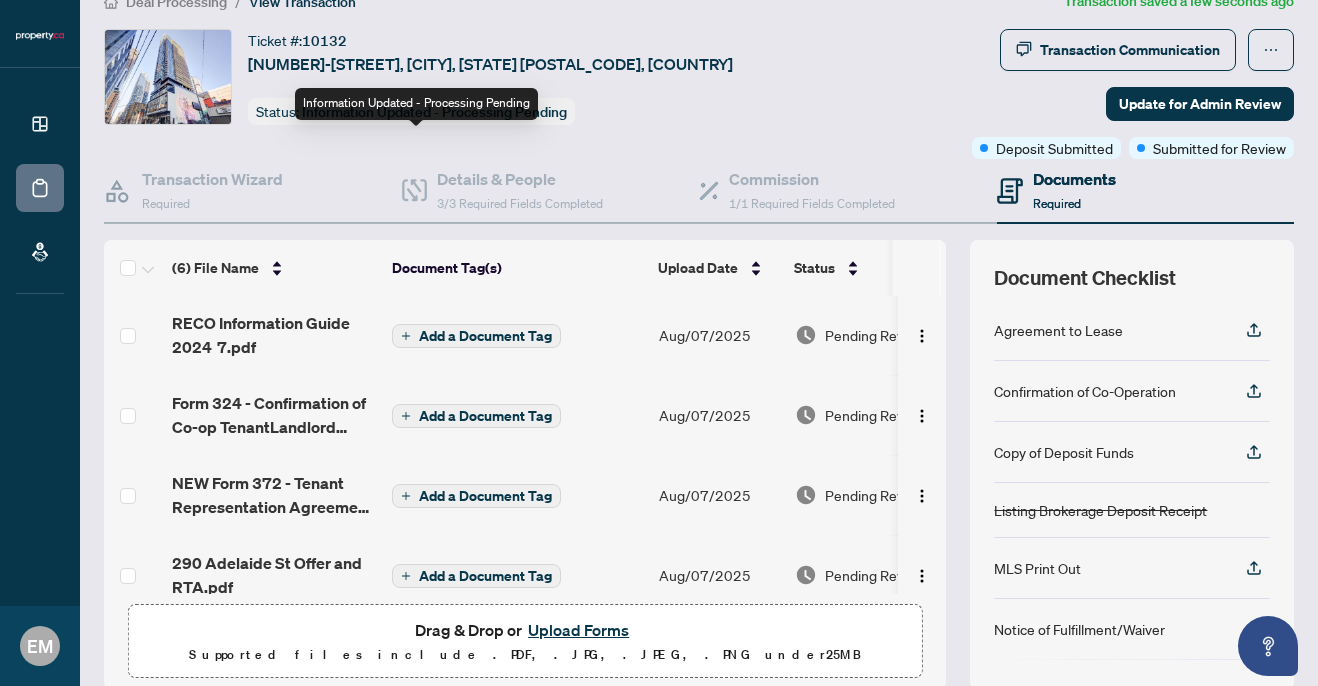 scroll, scrollTop: 0, scrollLeft: 0, axis: both 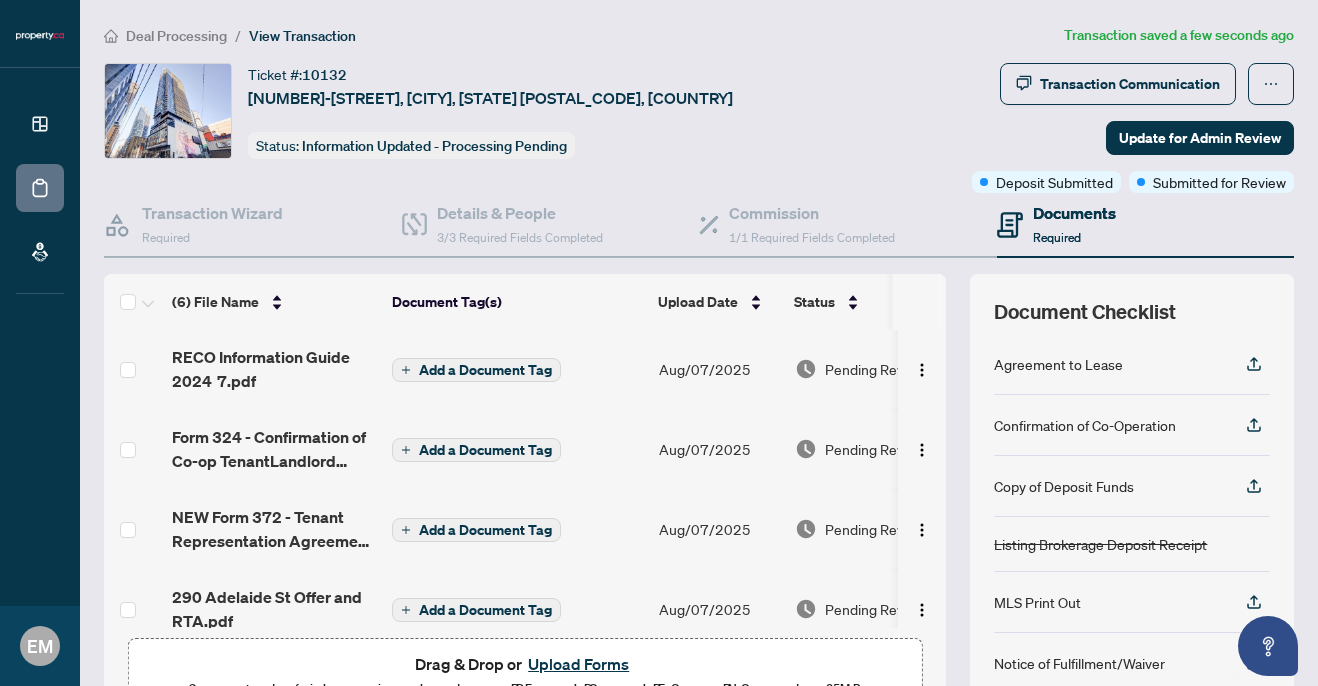click on "Deal Processing" at bounding box center [176, 36] 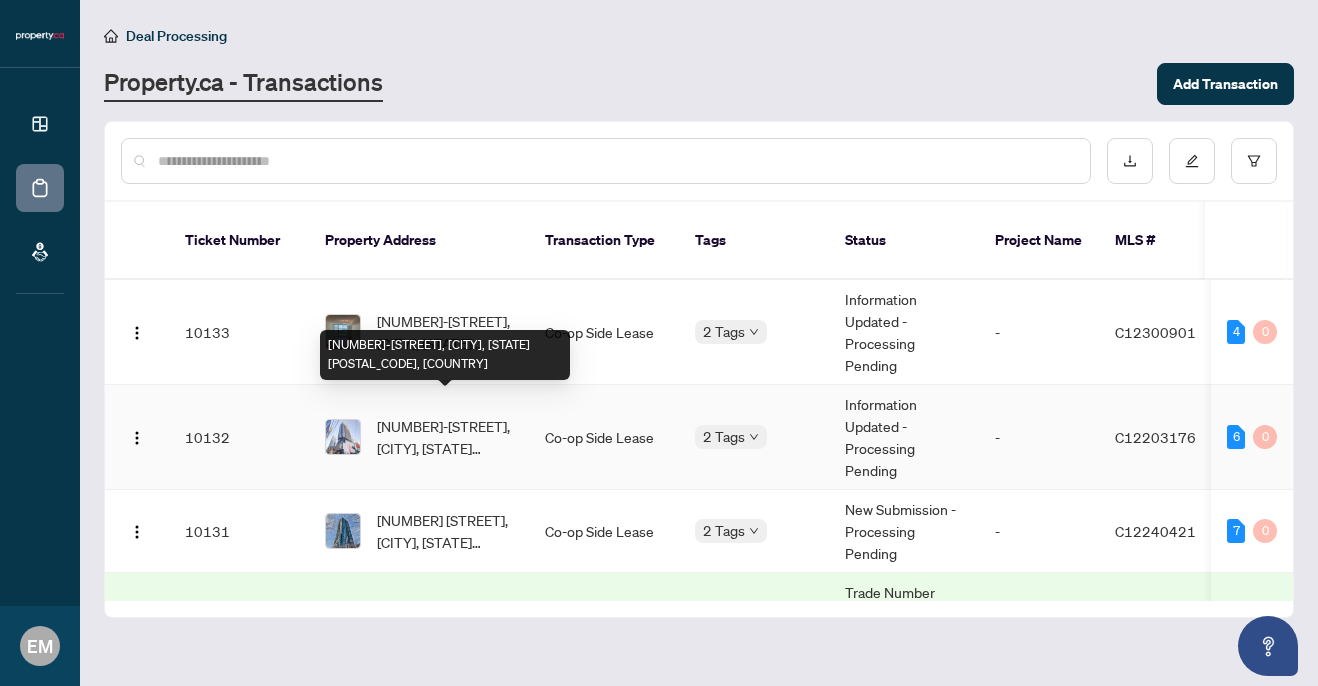 click on "[NUMBER]-[STREET], [CITY], [STATE] [POSTAL_CODE], [COUNTRY]" at bounding box center [445, 437] 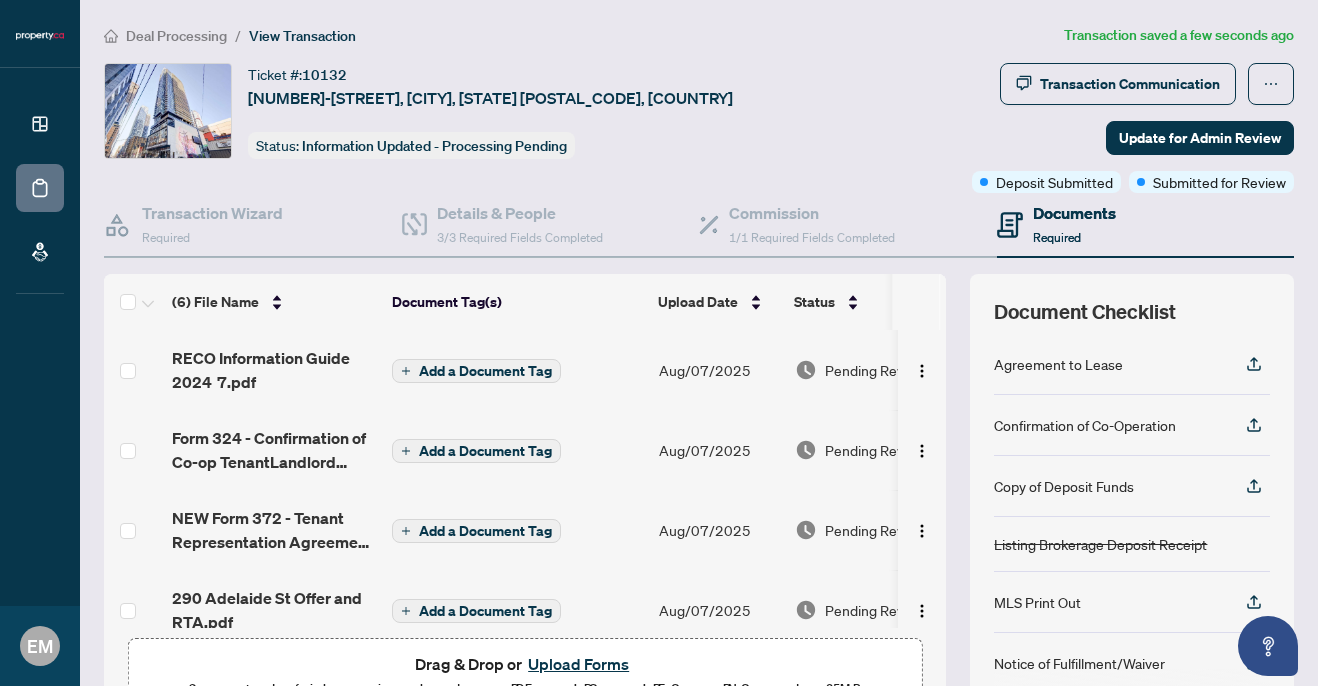 click on "Add a Document Tag" at bounding box center [517, 370] 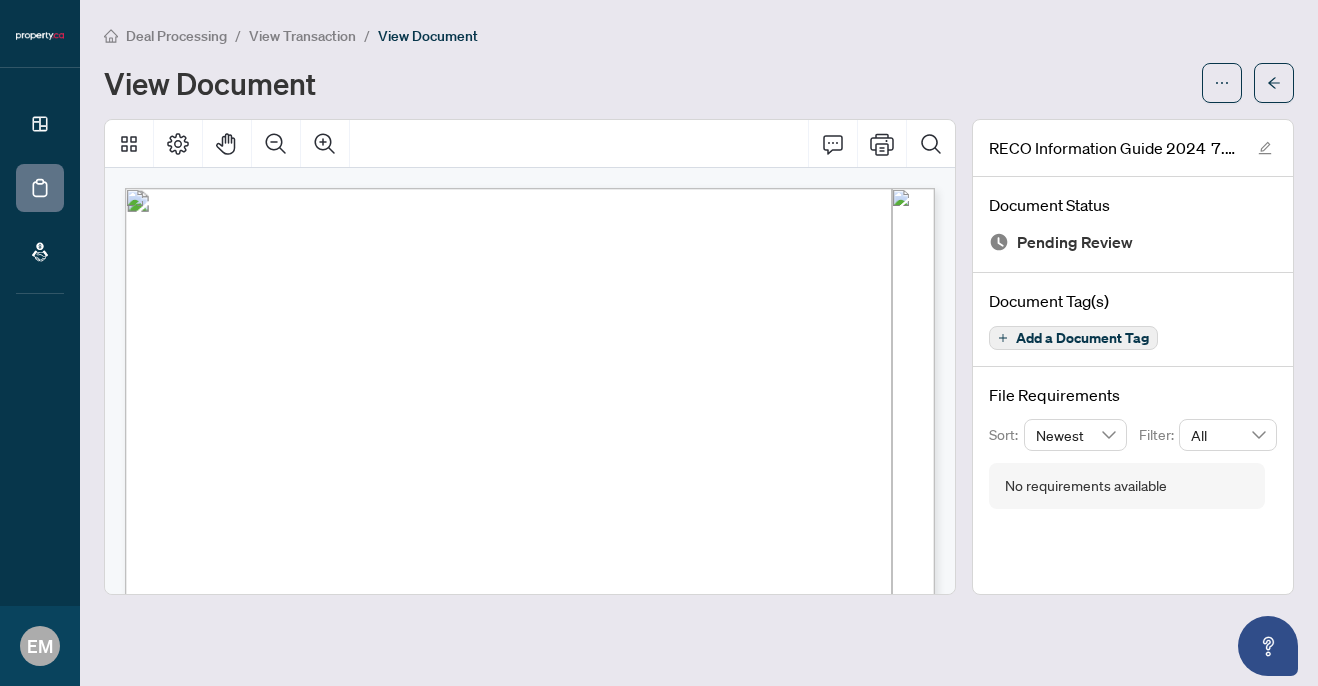 click on "Deal Processing" at bounding box center (176, 36) 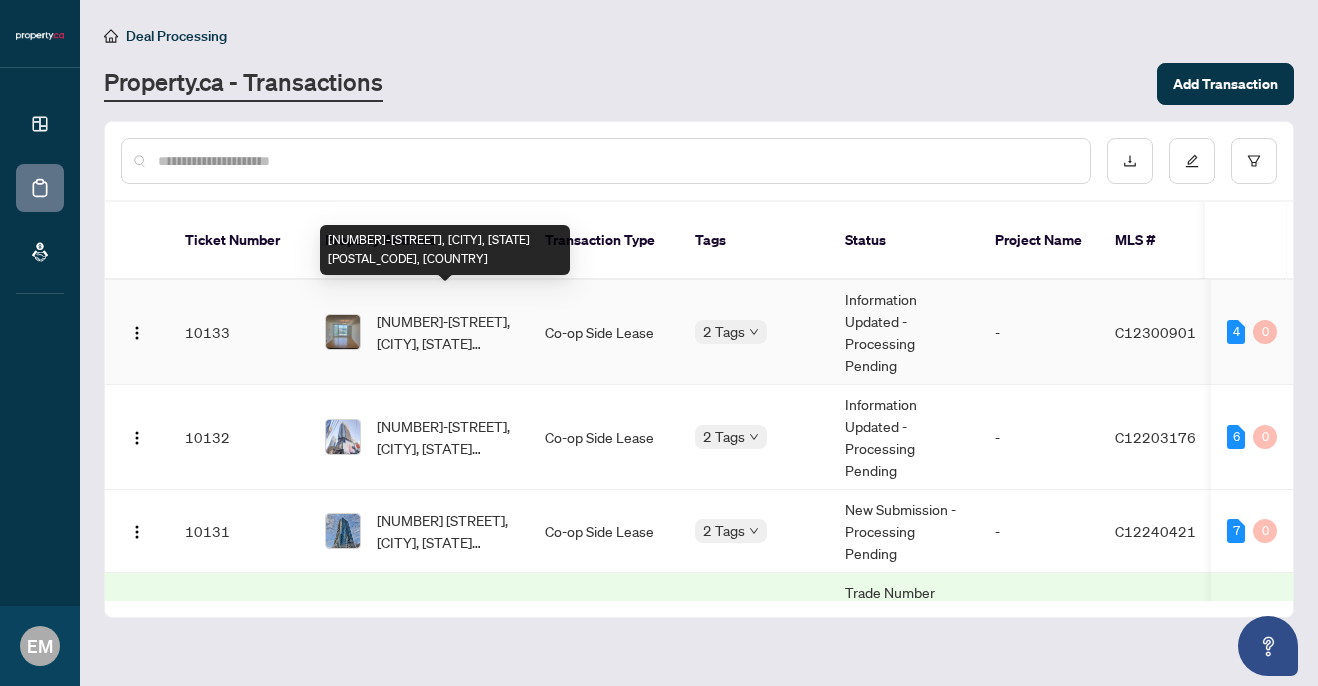 click on "[NUMBER]-[STREET], [CITY], [STATE] [POSTAL_CODE], [COUNTRY]" at bounding box center (445, 332) 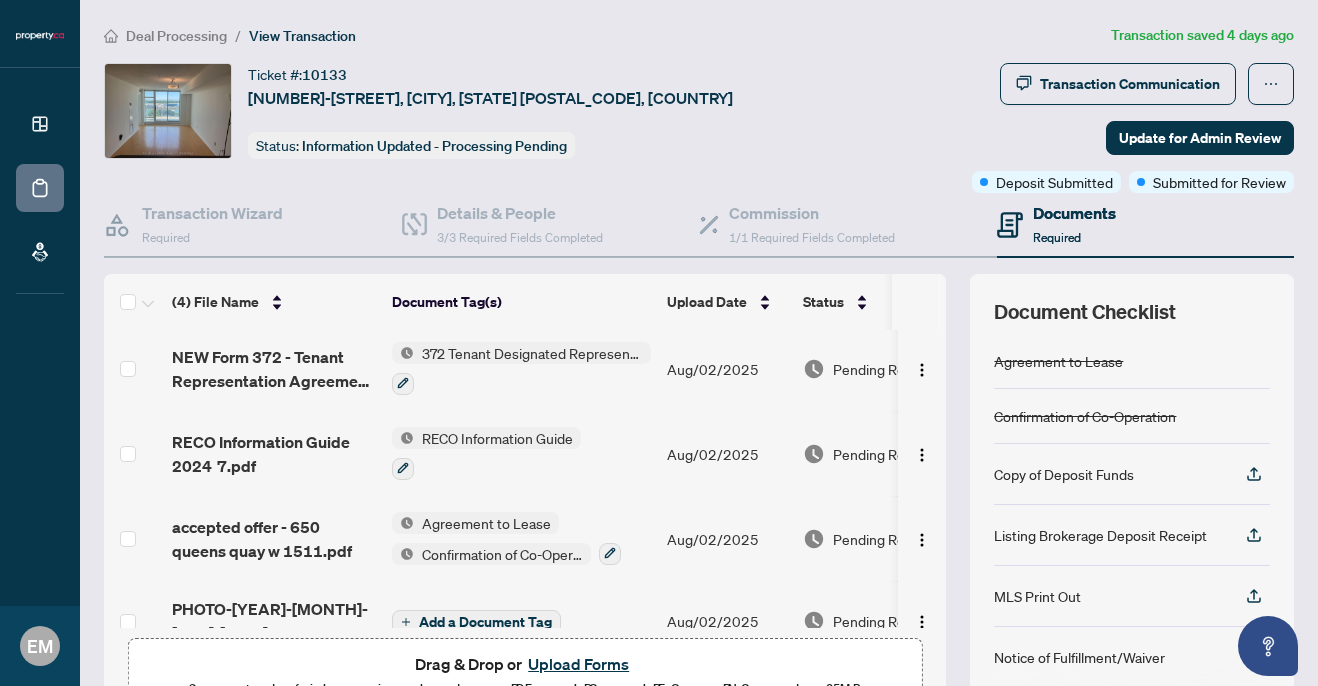 scroll, scrollTop: 42, scrollLeft: 0, axis: vertical 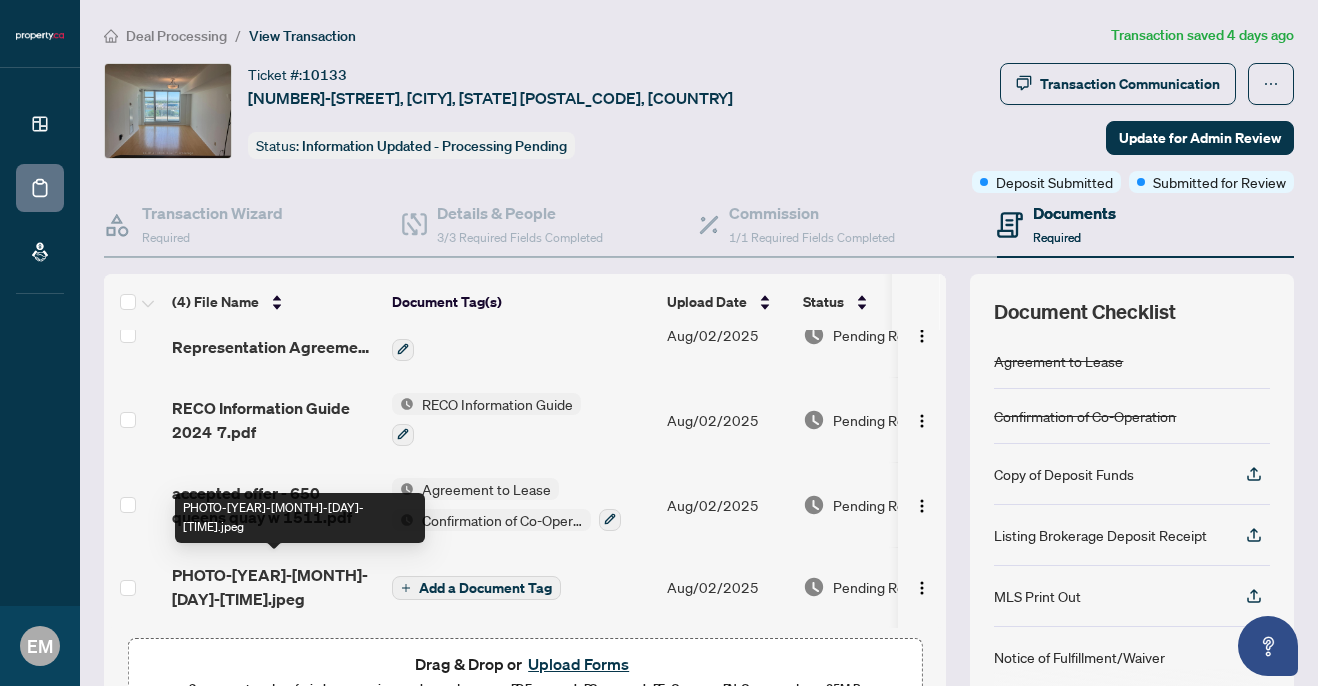 click on "PHOTO-[YEAR]-[MONTH]-[DAY]-[TIME].jpeg" at bounding box center [274, 587] 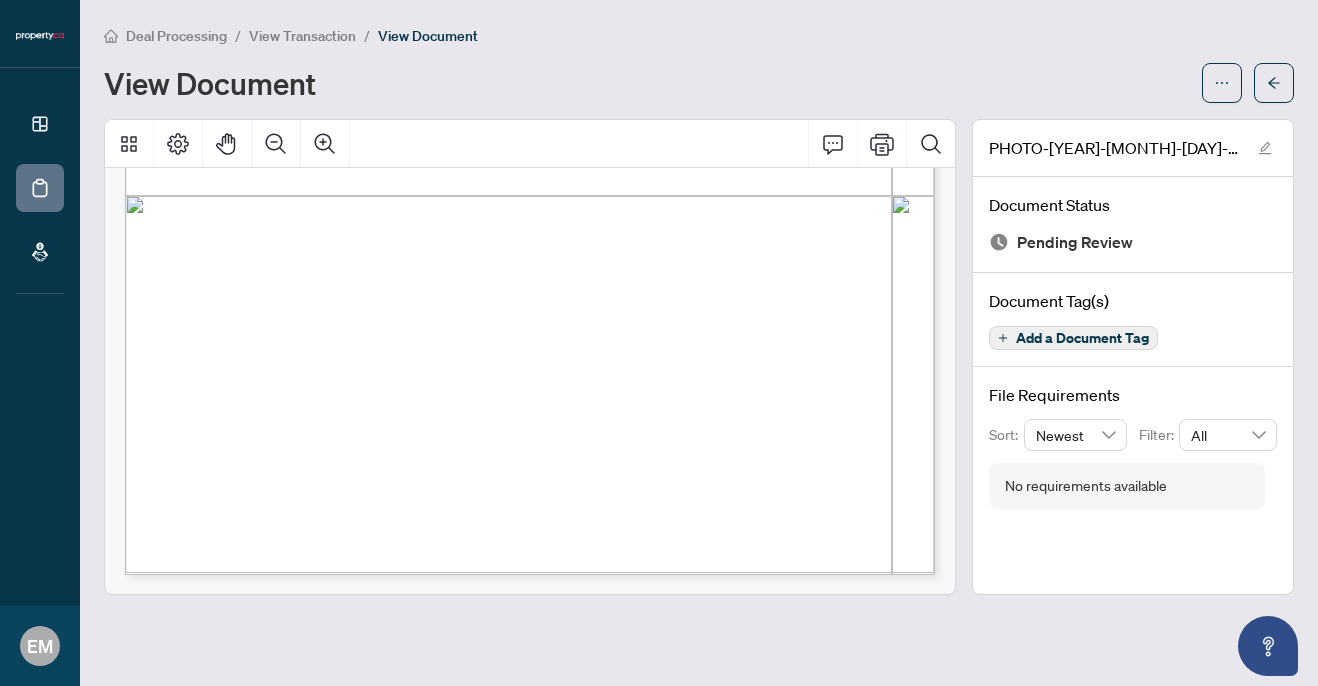 scroll, scrollTop: 0, scrollLeft: 0, axis: both 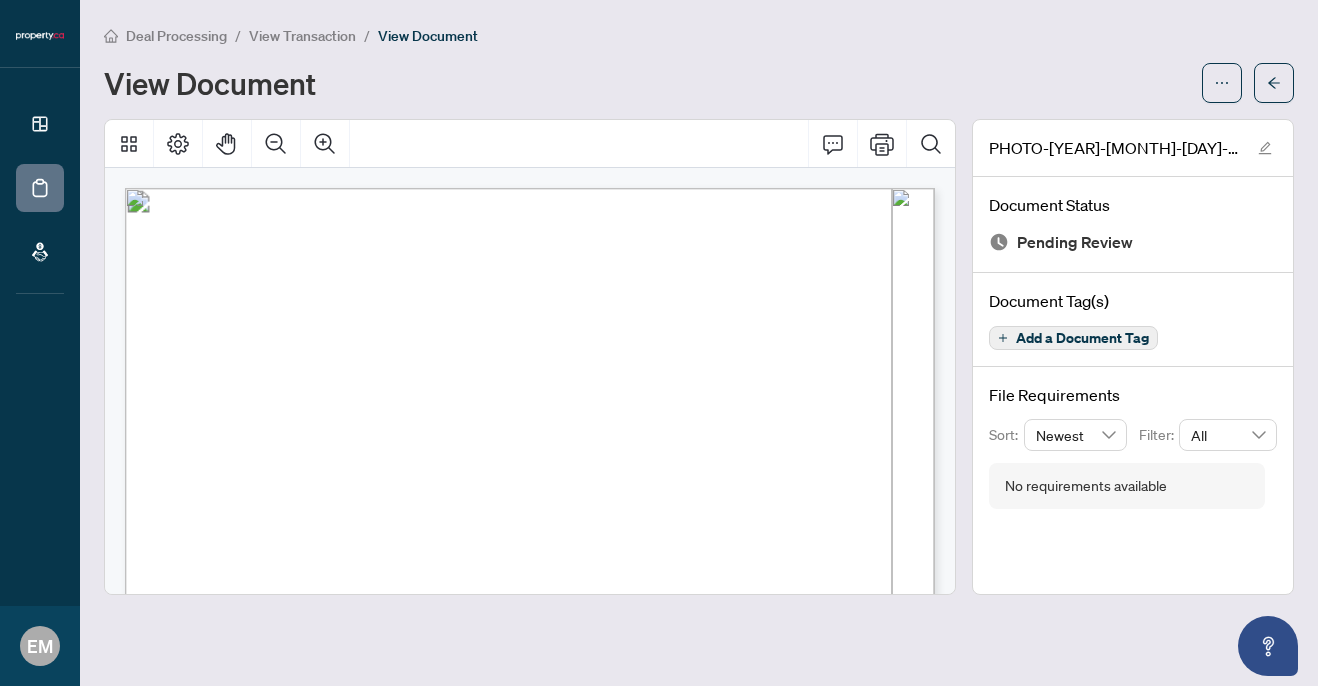 click on "View Transaction" at bounding box center (302, 36) 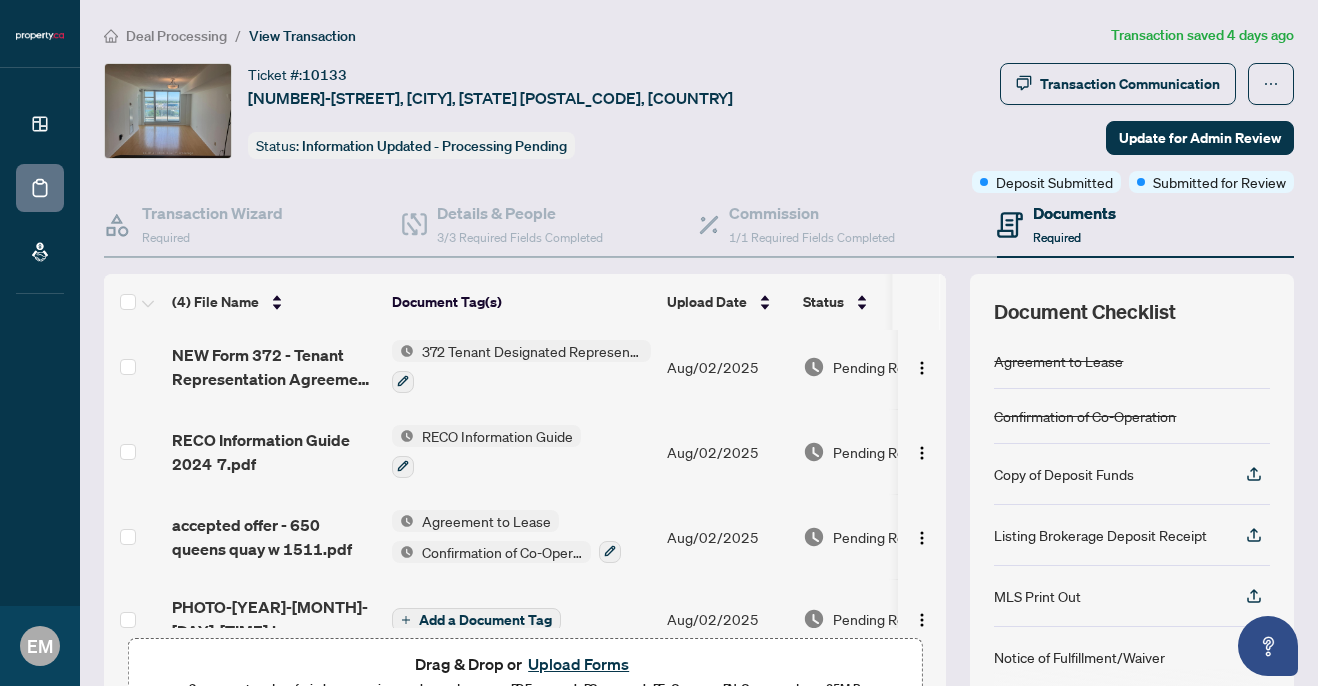 scroll, scrollTop: 0, scrollLeft: 0, axis: both 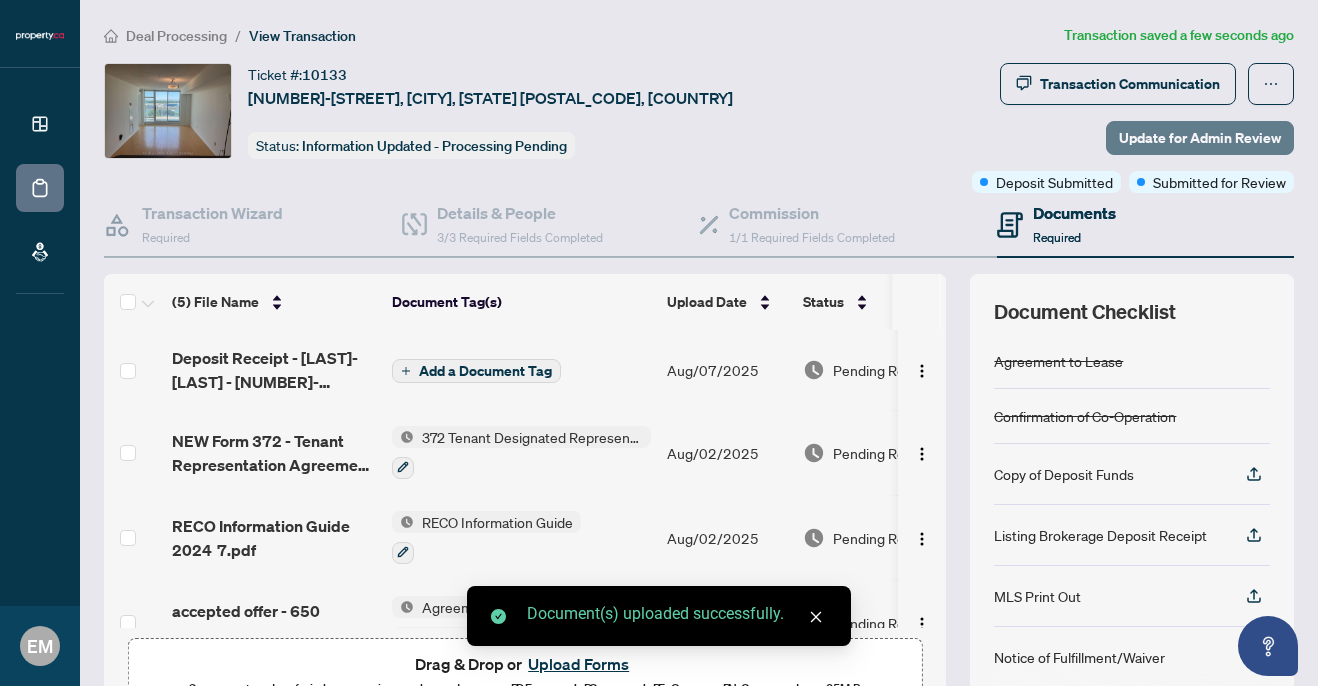 click on "Update for Admin Review" at bounding box center [1200, 138] 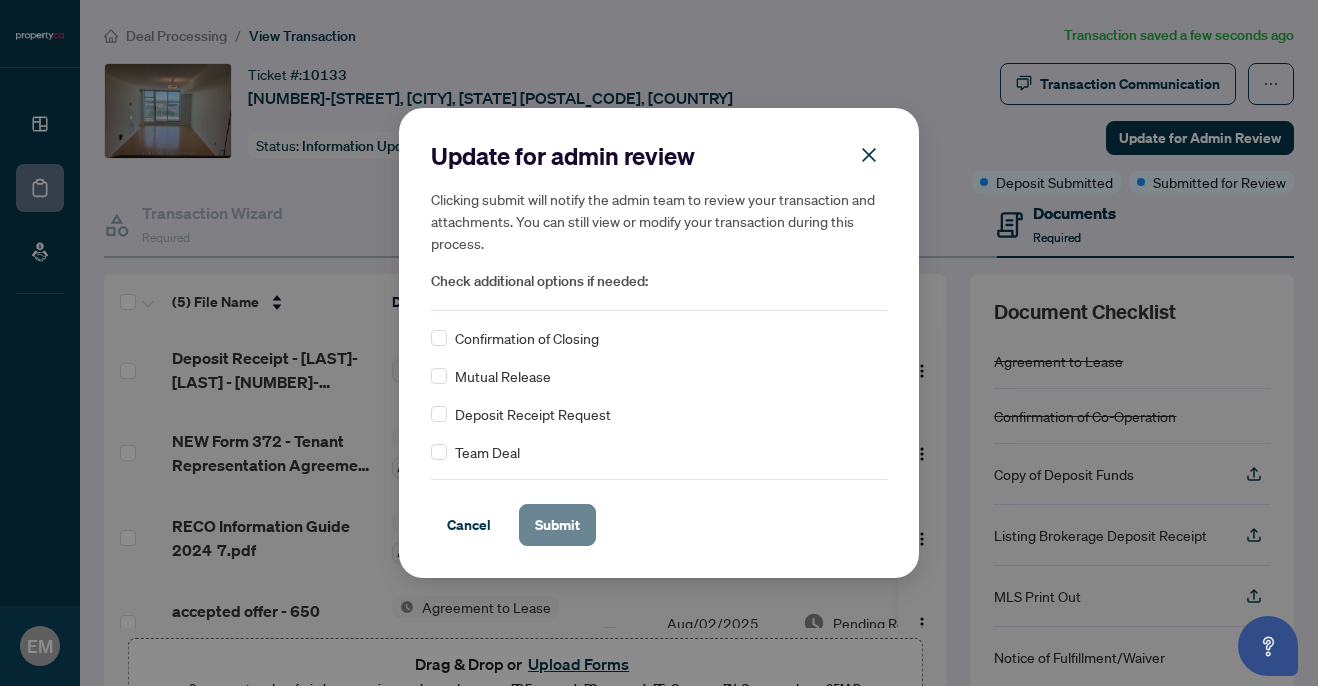 click on "Submit" at bounding box center [557, 525] 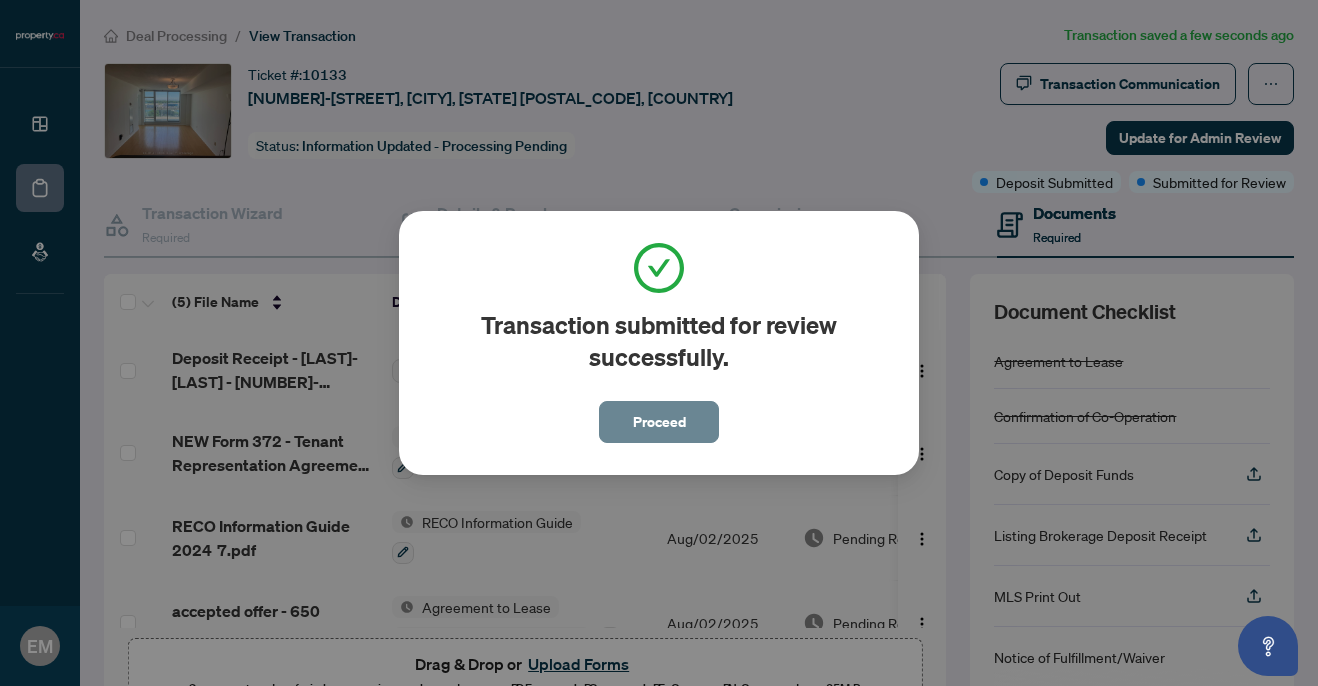 click on "Proceed" at bounding box center [659, 422] 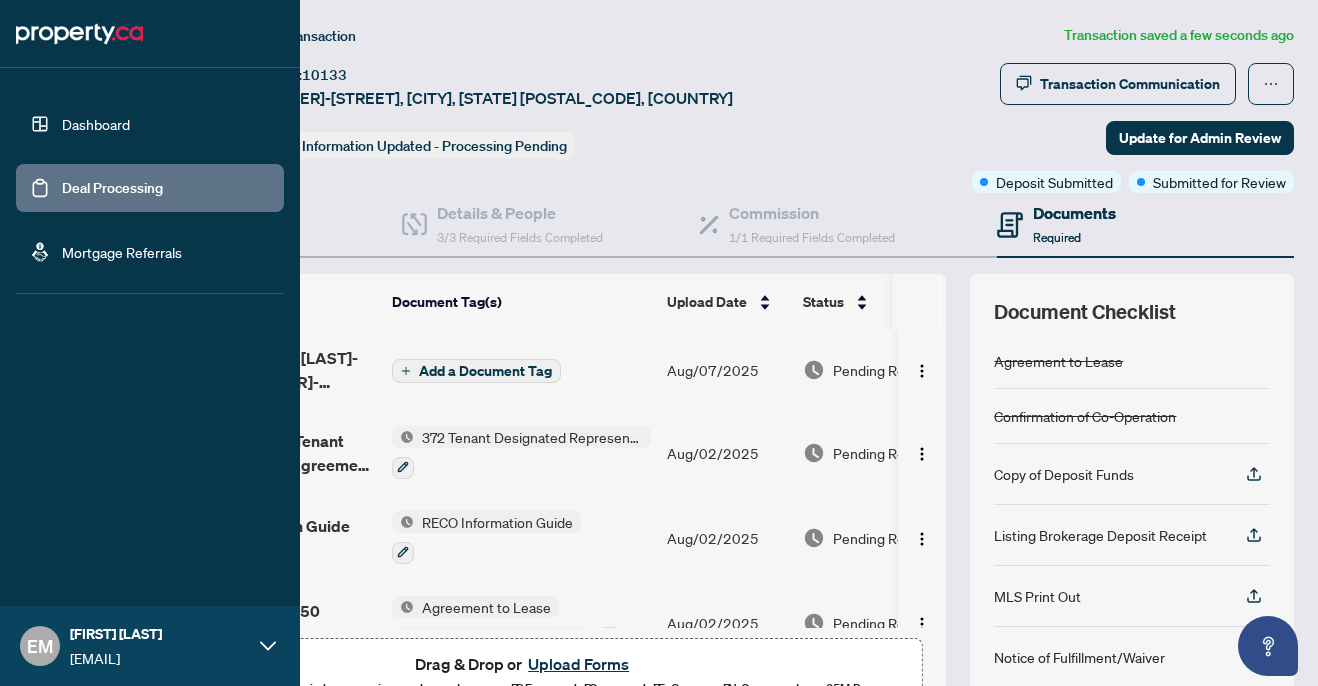 click on "Deal Processing" at bounding box center (112, 188) 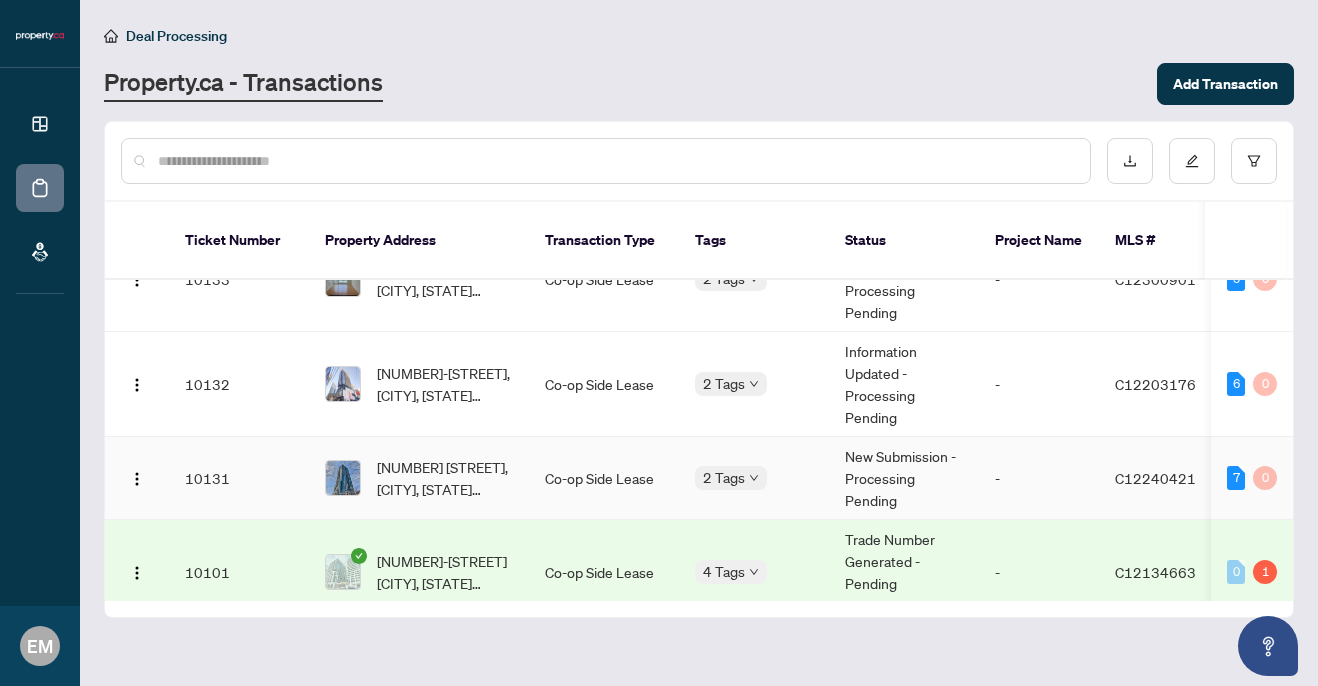 scroll, scrollTop: 0, scrollLeft: 0, axis: both 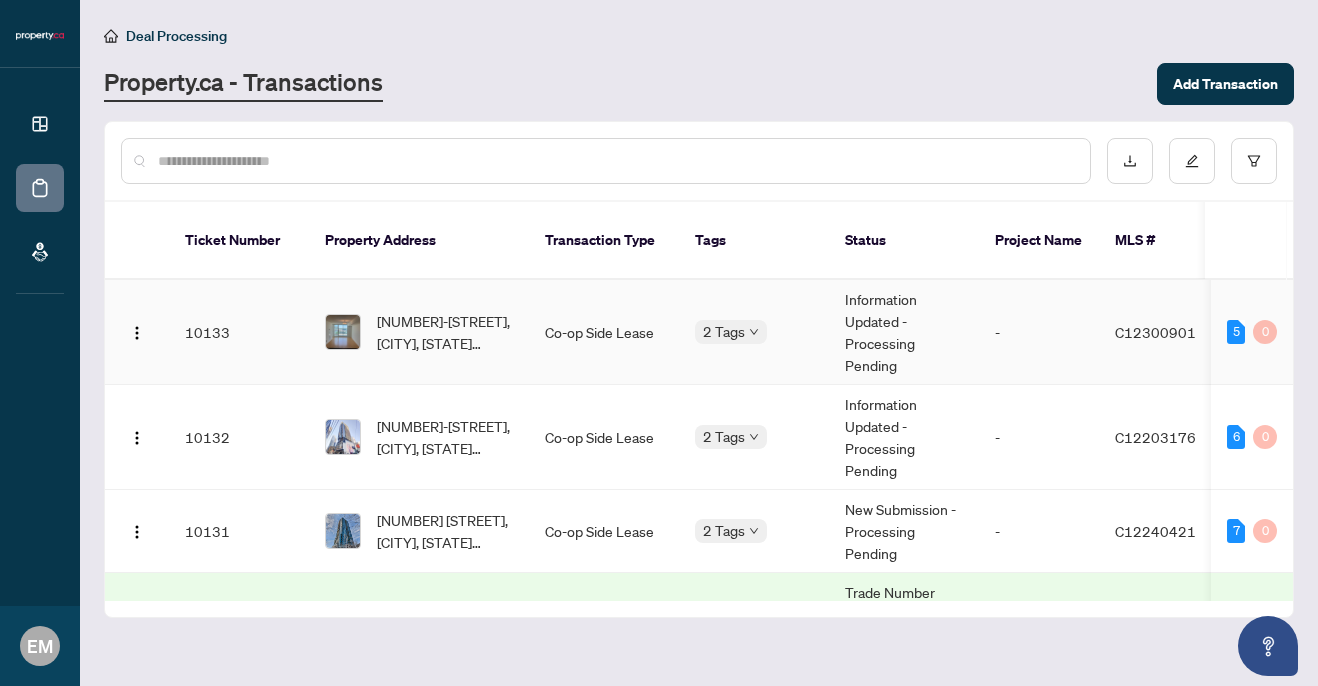 click on "Co-op Side Lease" at bounding box center [604, 332] 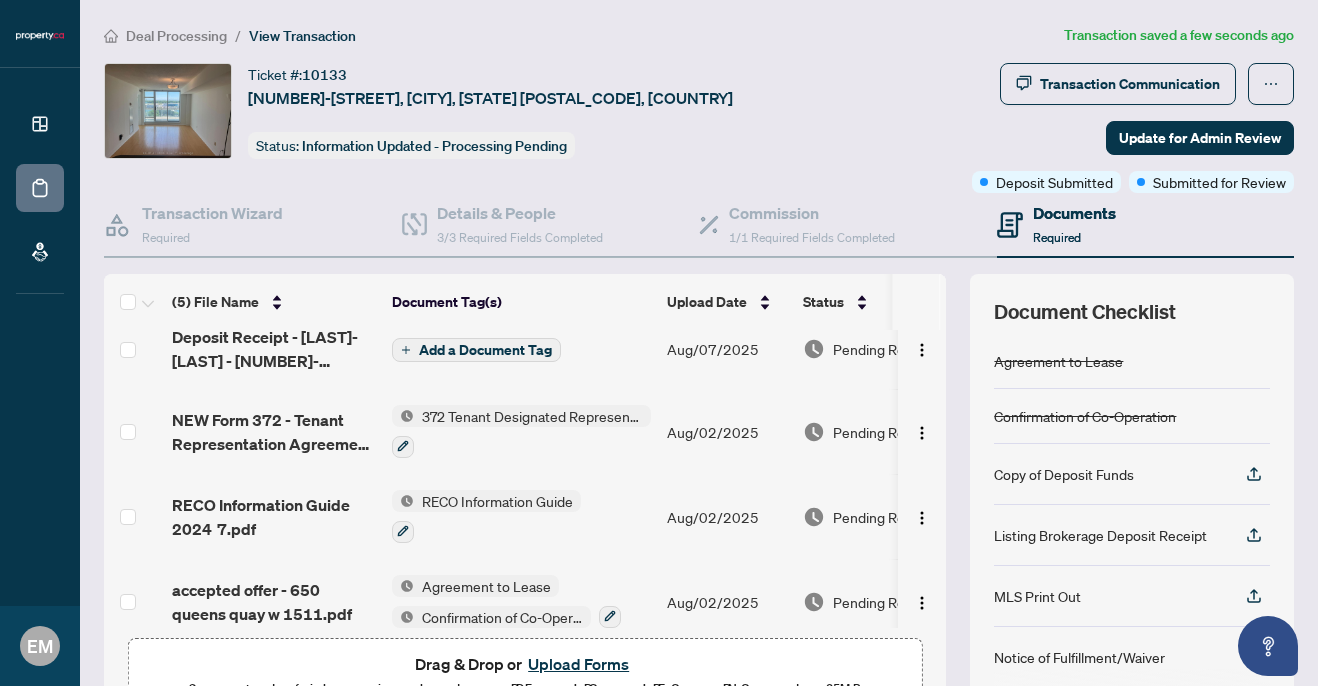 scroll, scrollTop: 0, scrollLeft: 0, axis: both 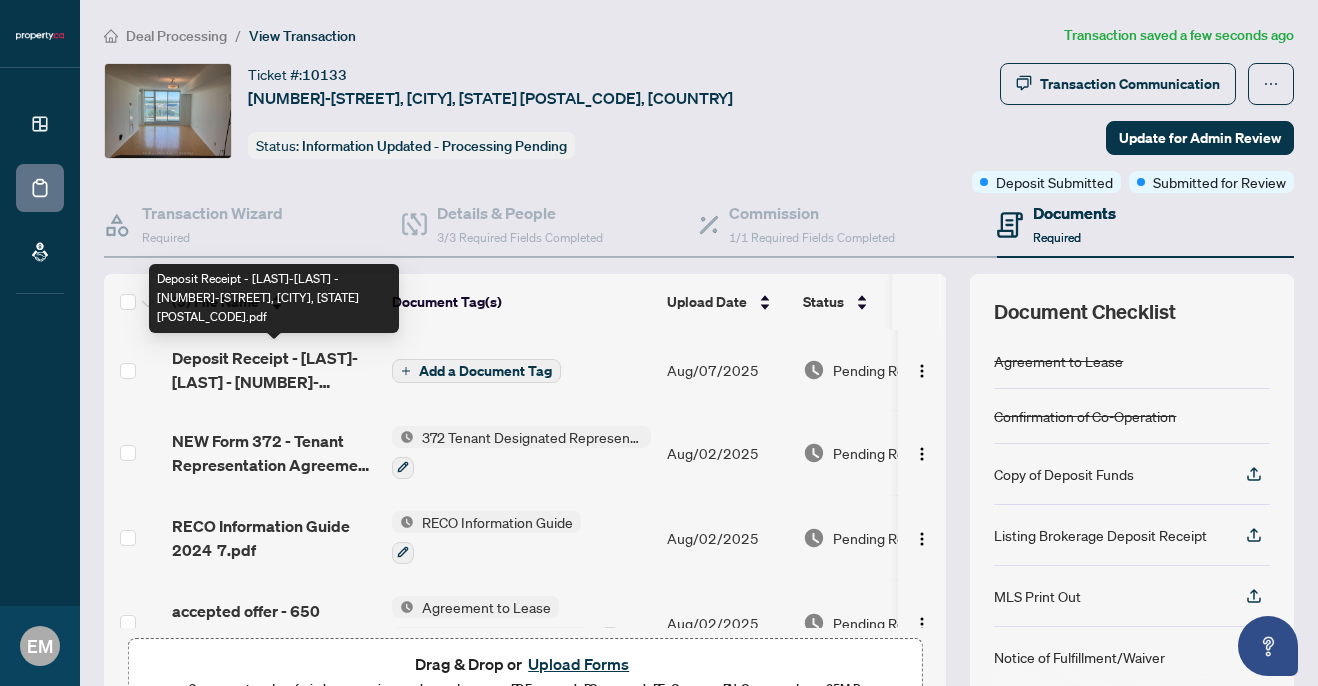click on "Deposit Receipt - [LAST]-[LAST] - [NUMBER]-[STREET], [CITY], [STATE] [POSTAL_CODE].pdf" at bounding box center [274, 370] 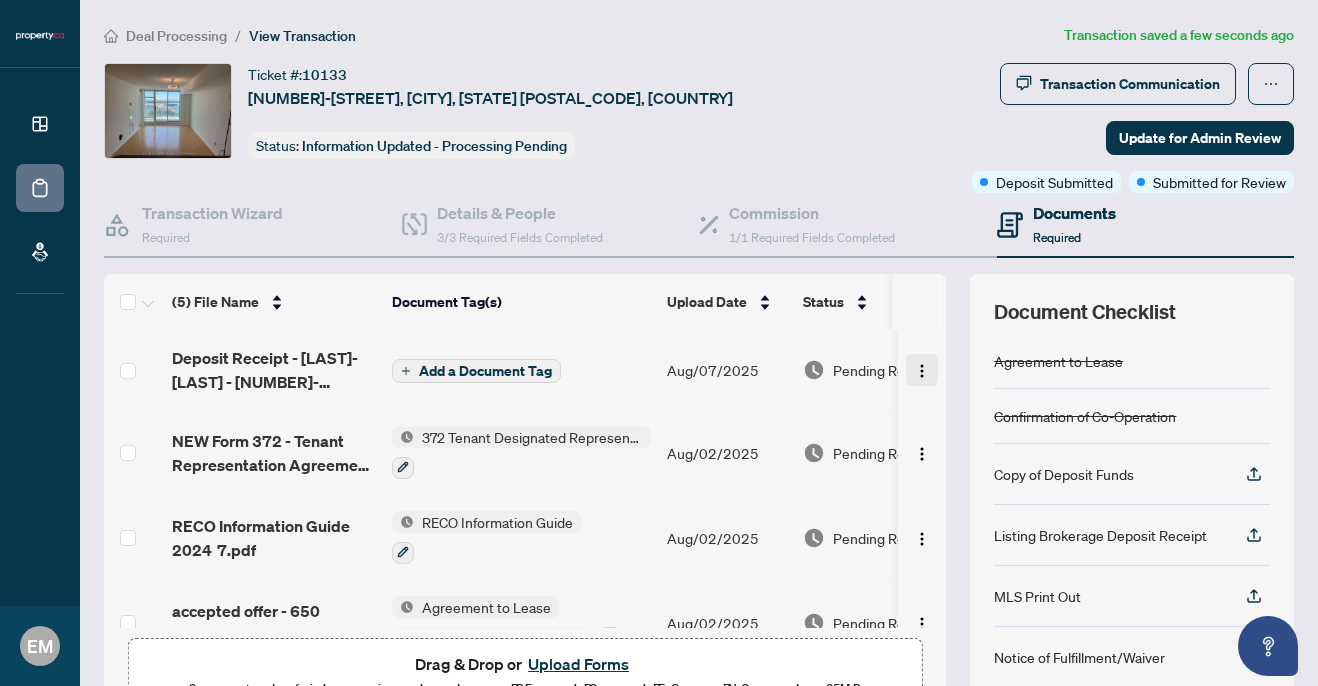 click at bounding box center (922, 370) 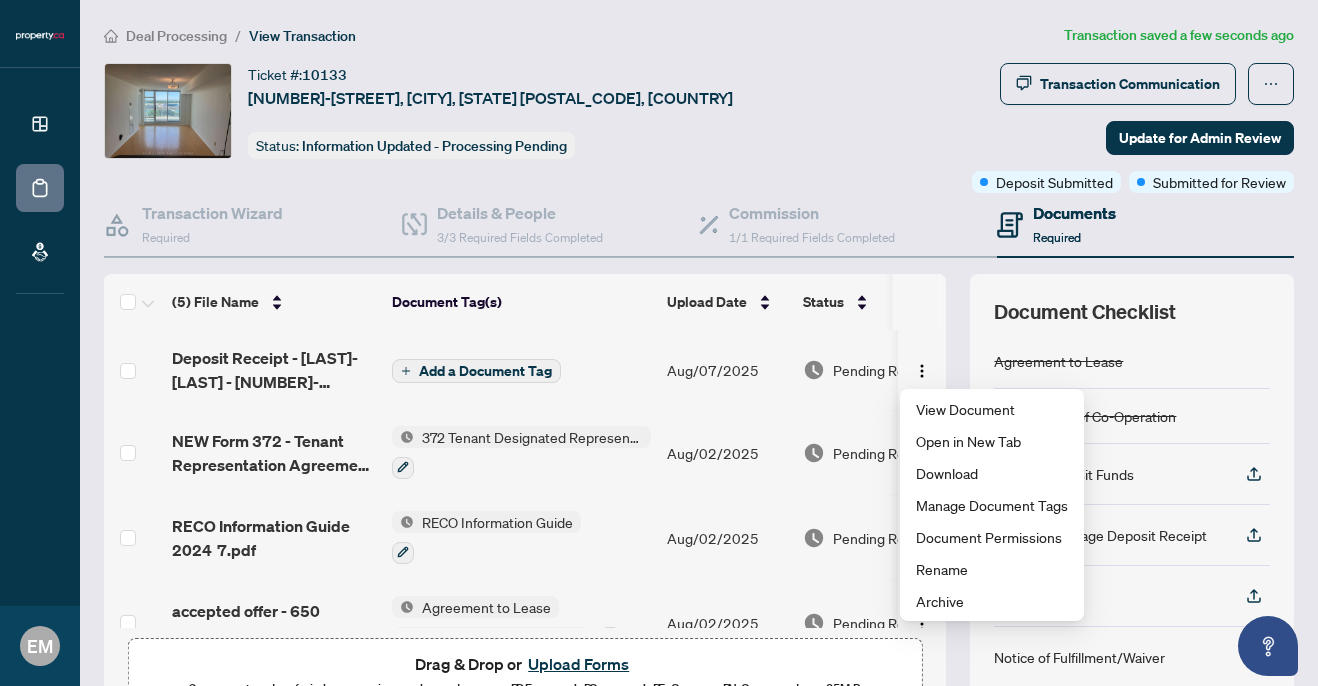scroll, scrollTop: 0, scrollLeft: 72, axis: horizontal 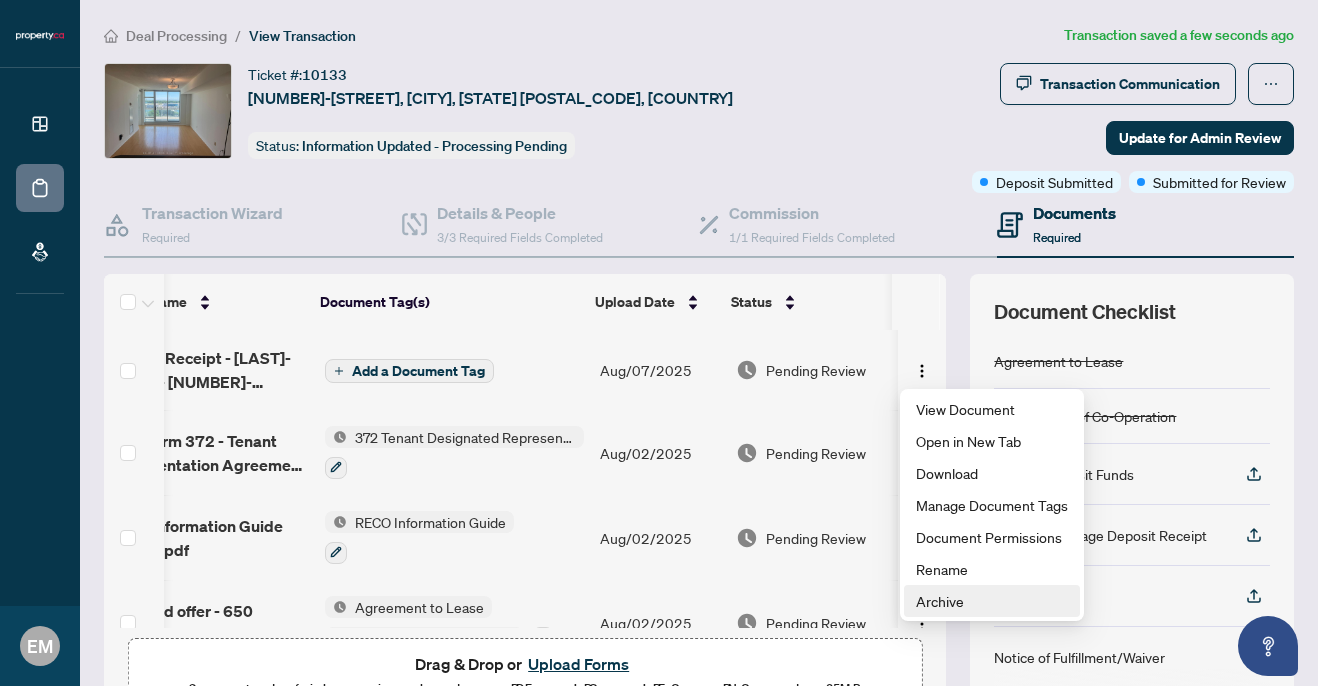 click on "Archive" at bounding box center [992, 601] 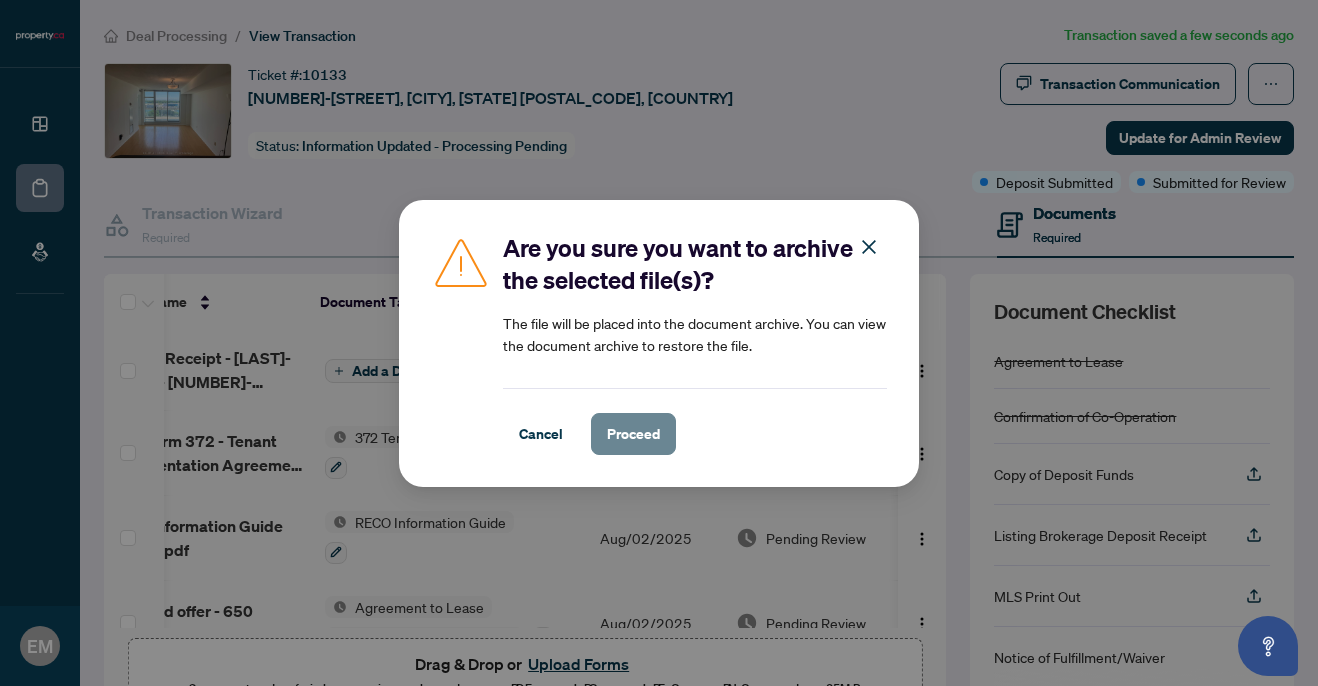 click on "Proceed" at bounding box center [633, 434] 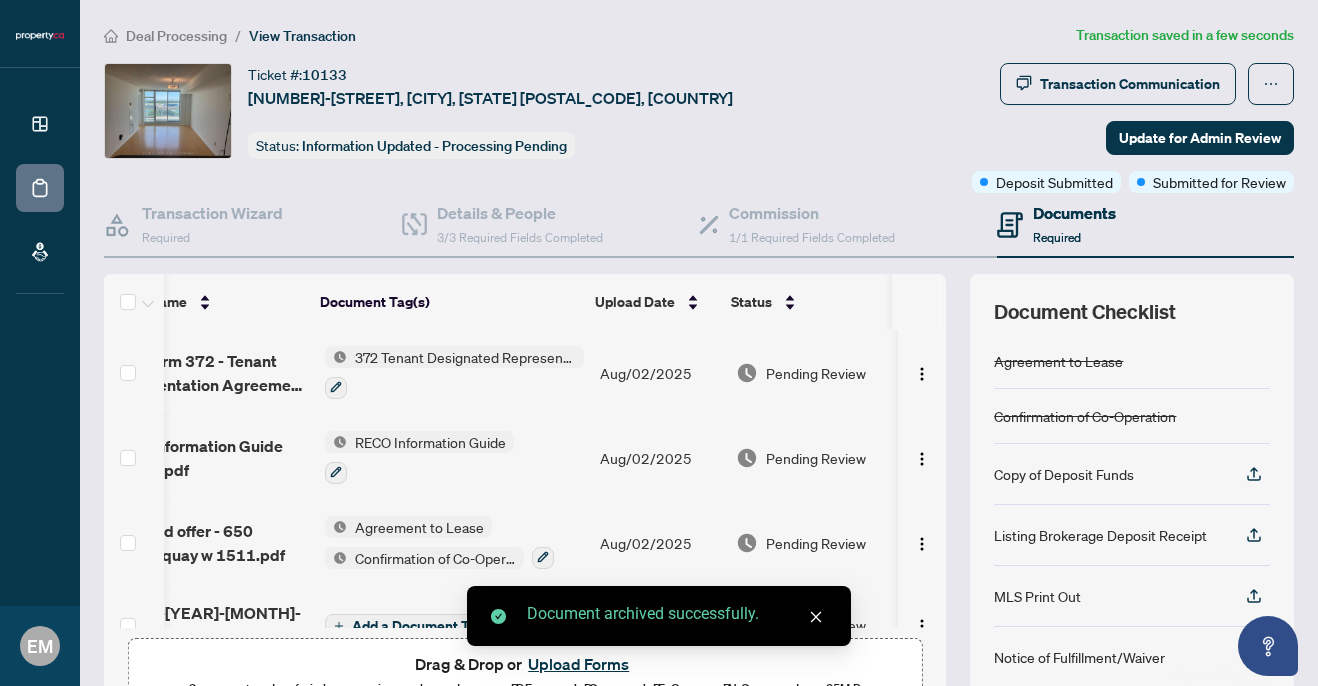 scroll, scrollTop: 0, scrollLeft: 0, axis: both 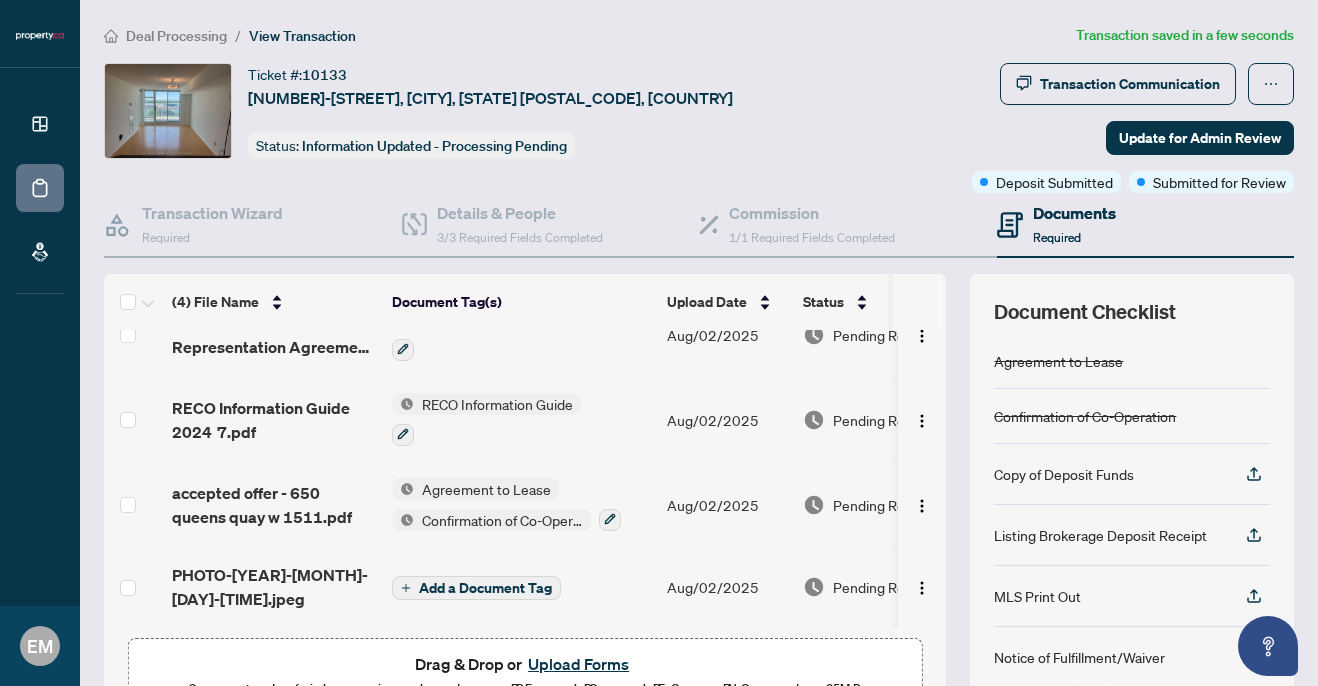 click on "Add a Document Tag" at bounding box center (485, 588) 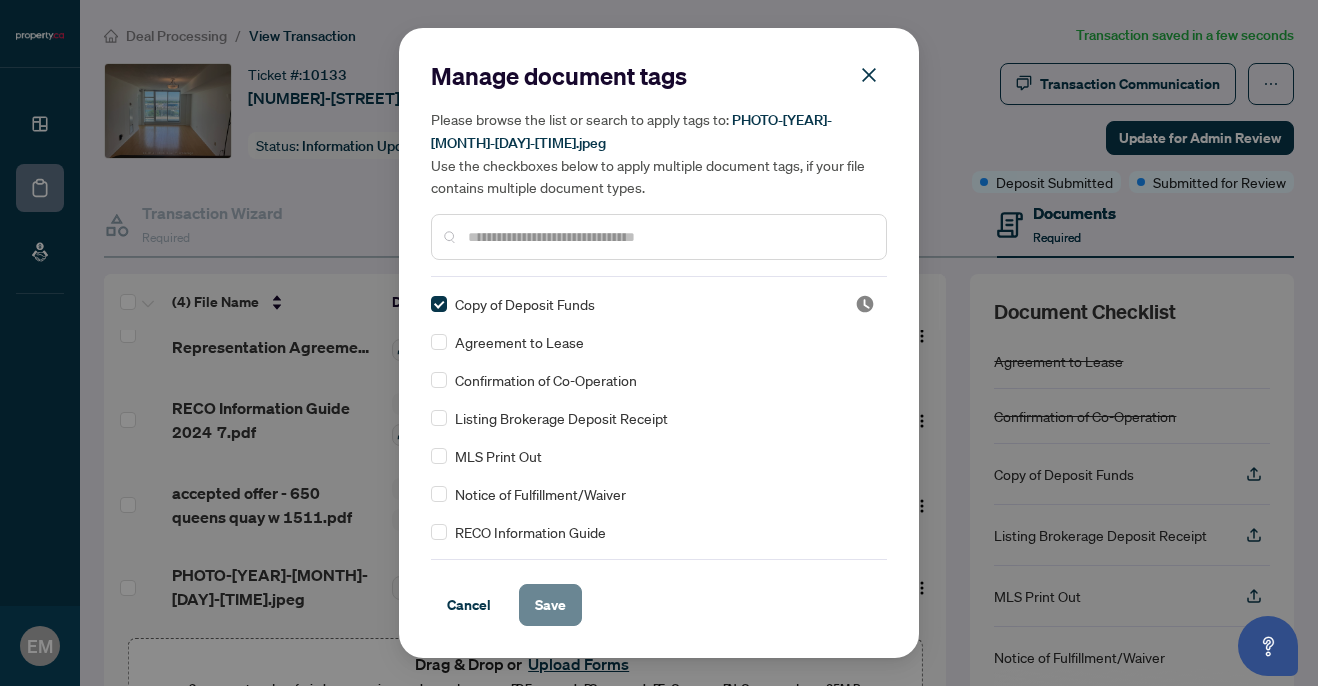click on "Save" at bounding box center [550, 605] 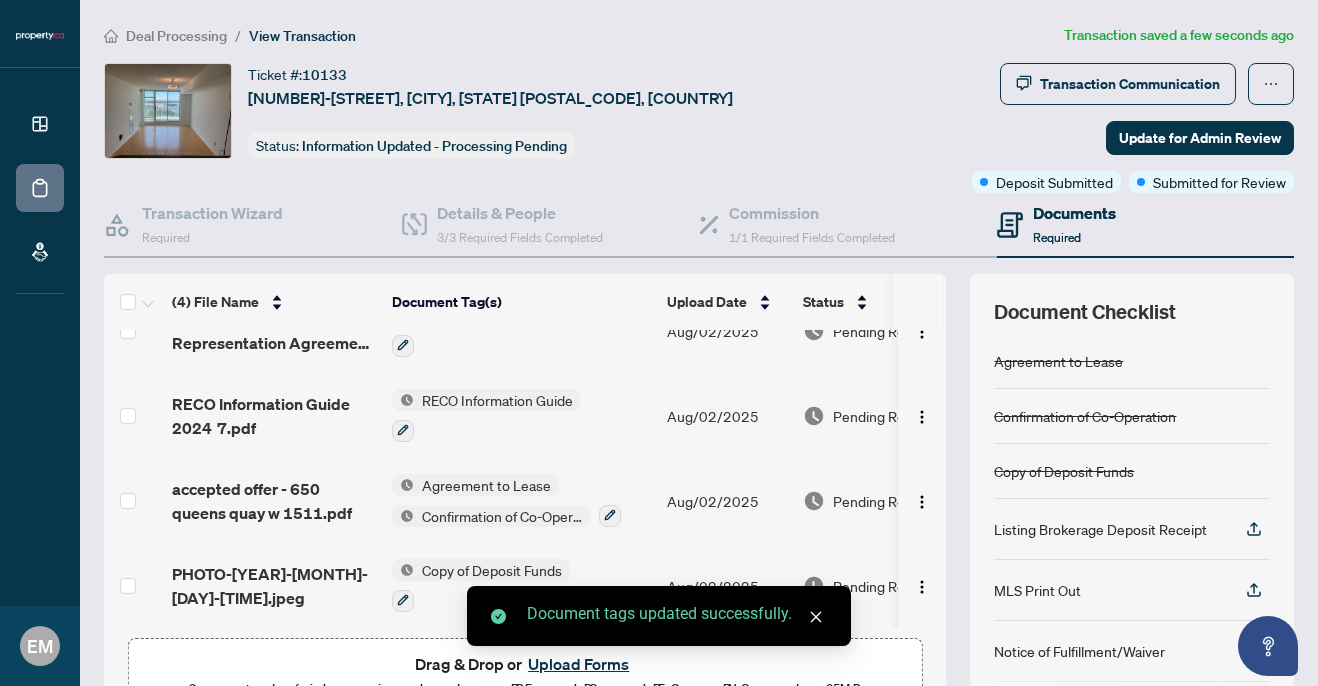 click 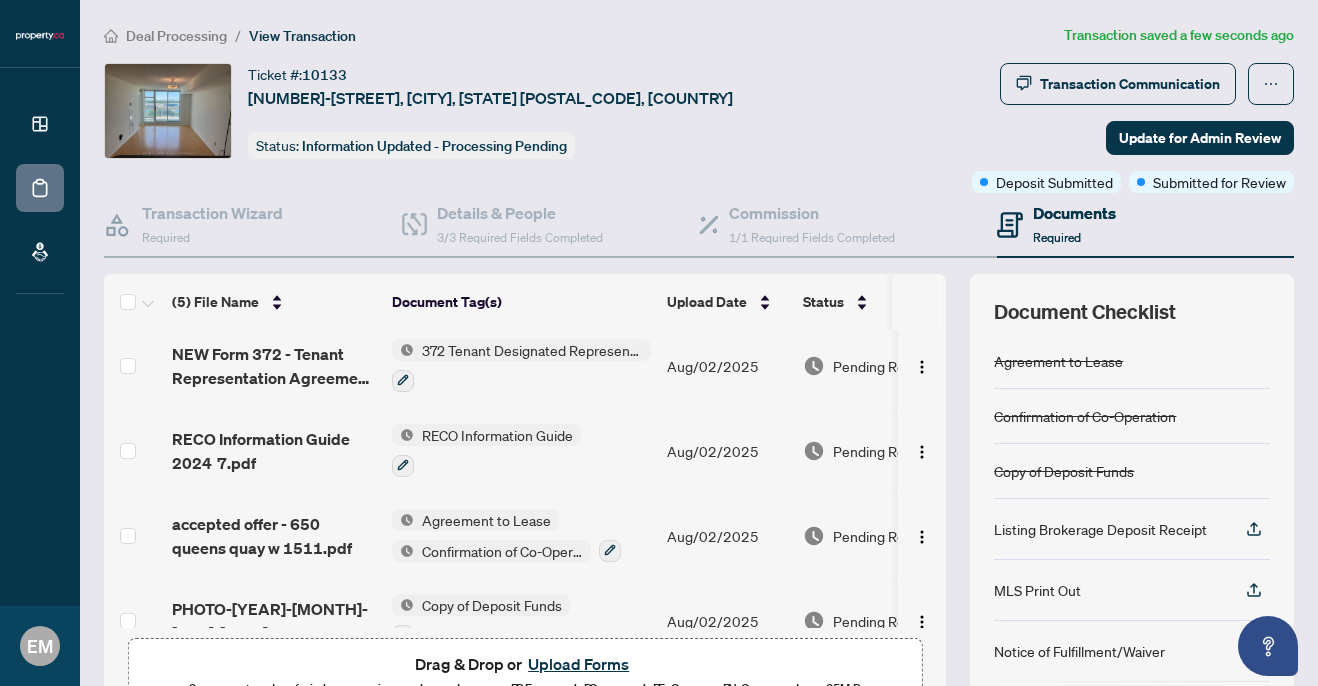 scroll, scrollTop: 0, scrollLeft: 0, axis: both 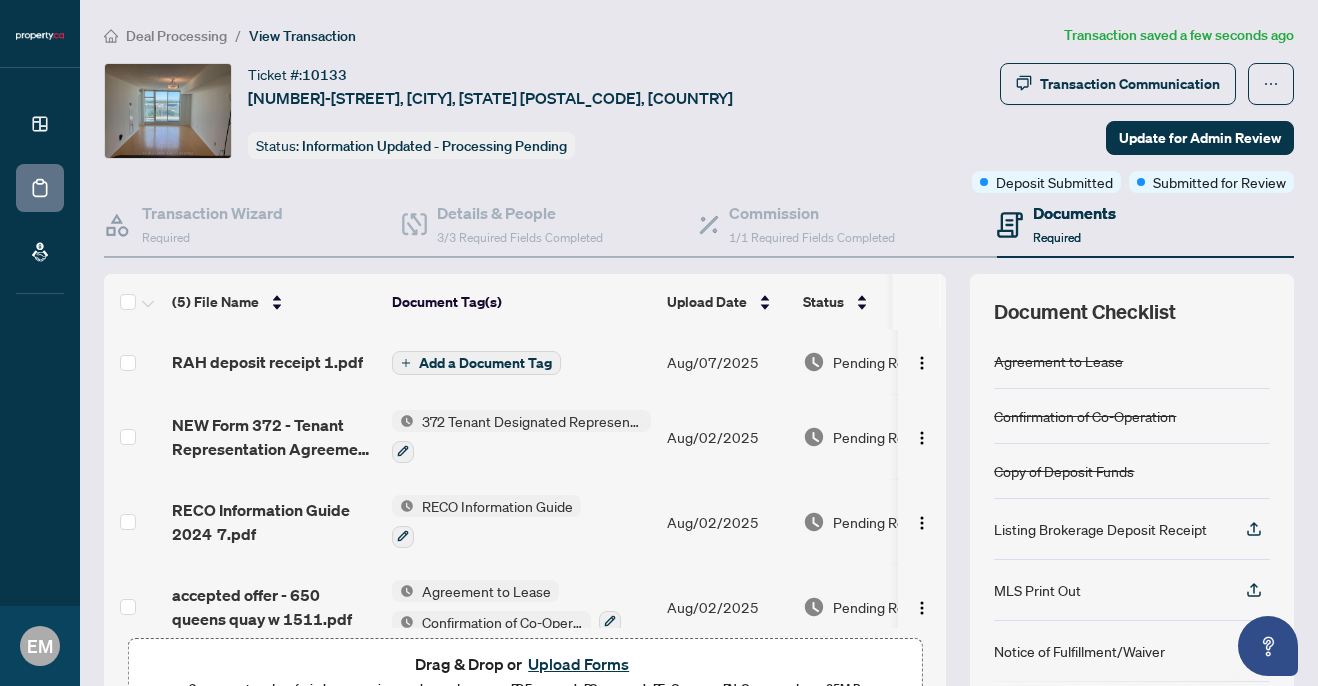 click on "Add a Document Tag" at bounding box center (485, 363) 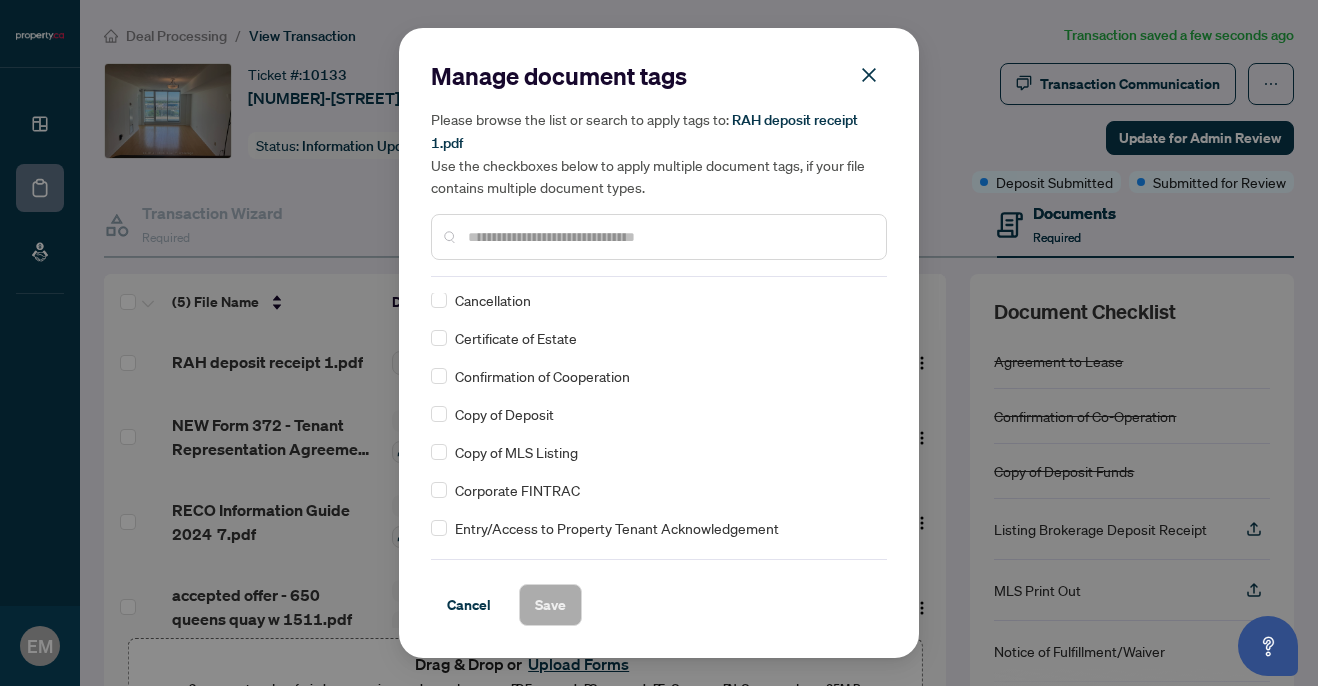 scroll, scrollTop: 639, scrollLeft: 0, axis: vertical 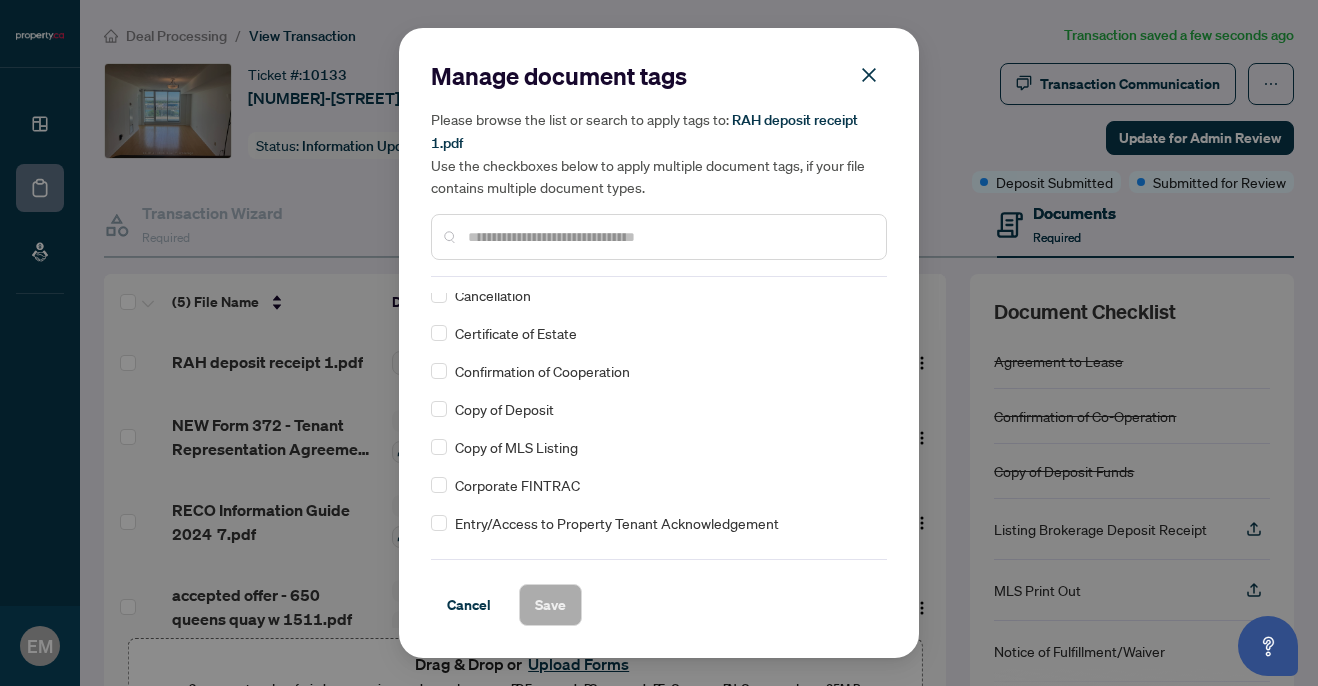 click at bounding box center (659, 237) 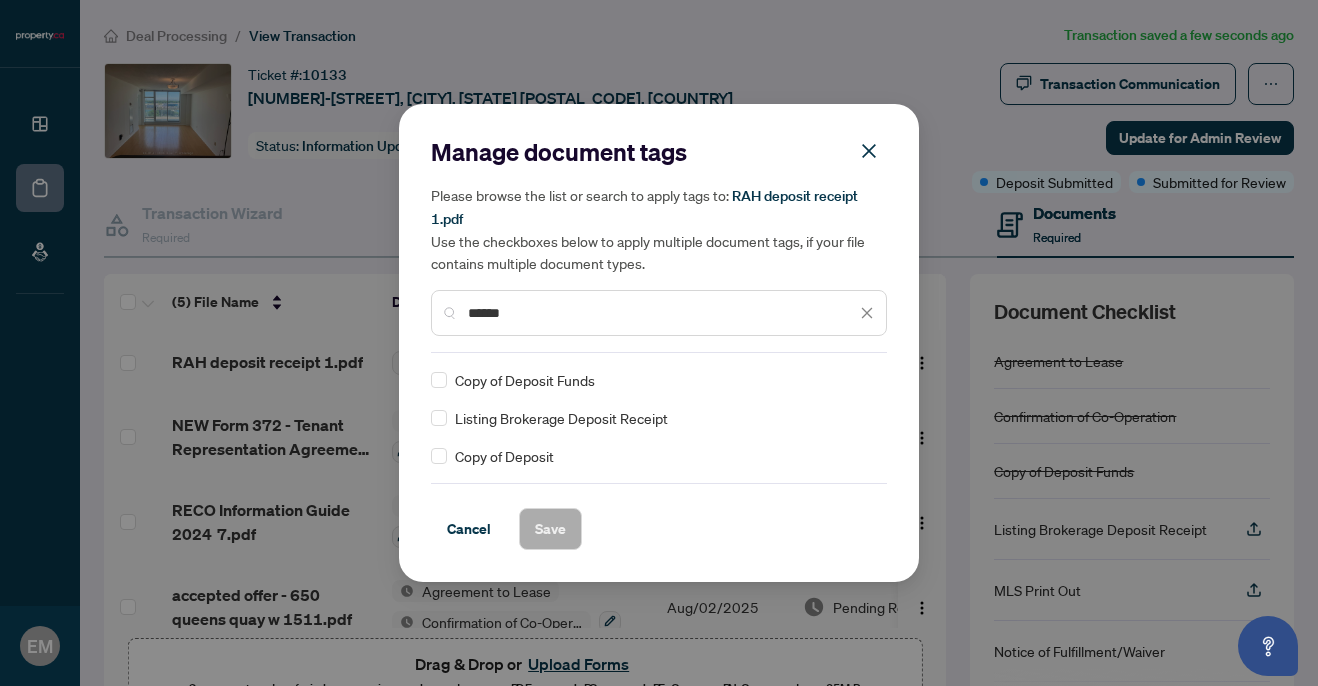scroll, scrollTop: 0, scrollLeft: 0, axis: both 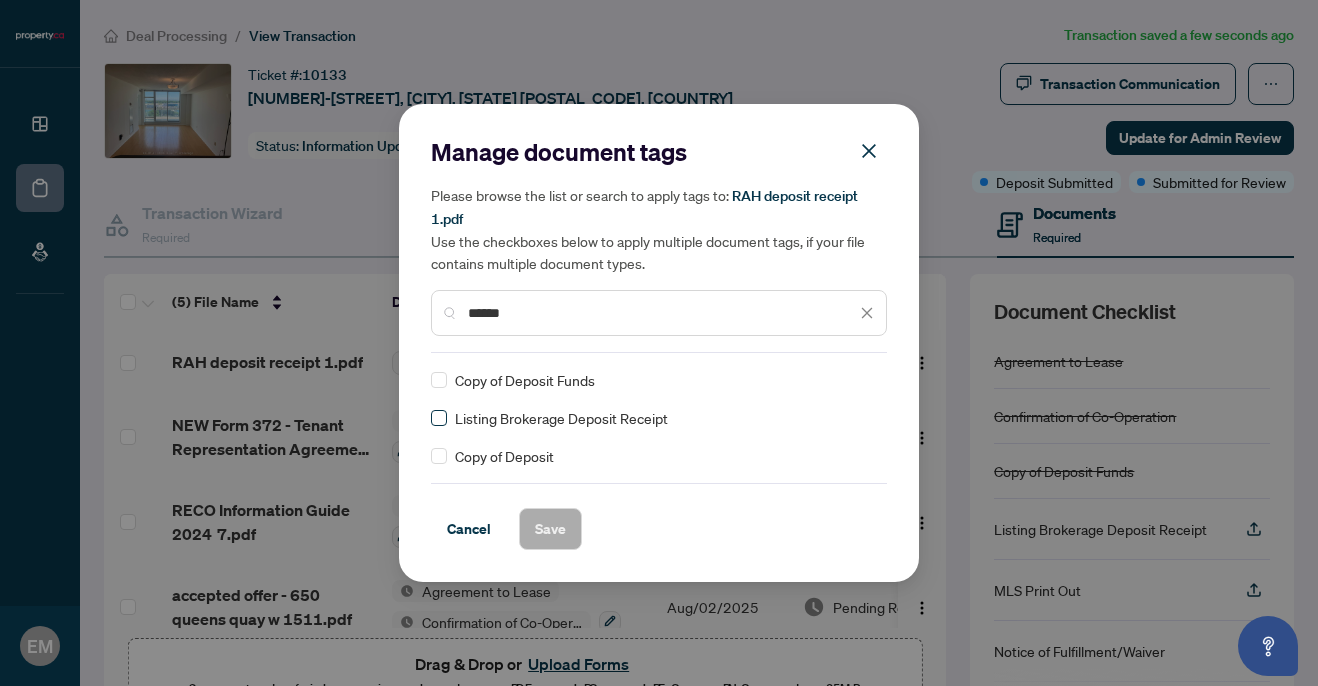 type on "******" 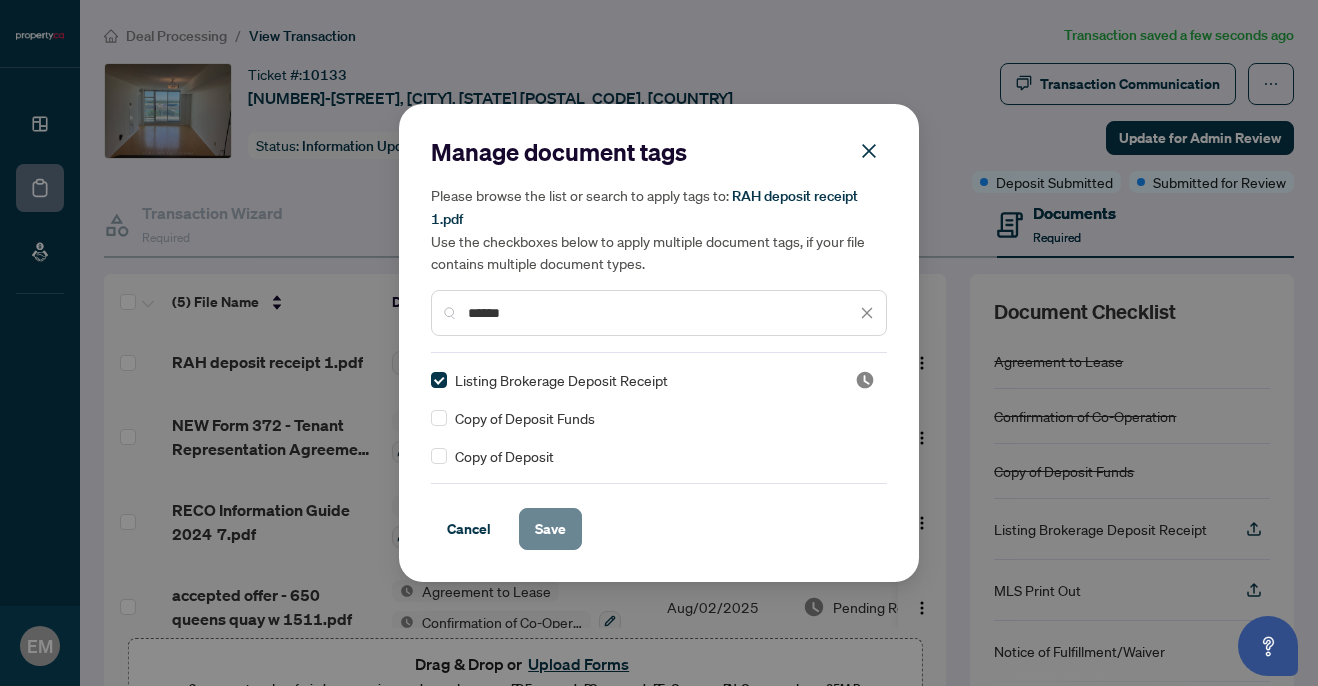 click on "Save" at bounding box center (550, 529) 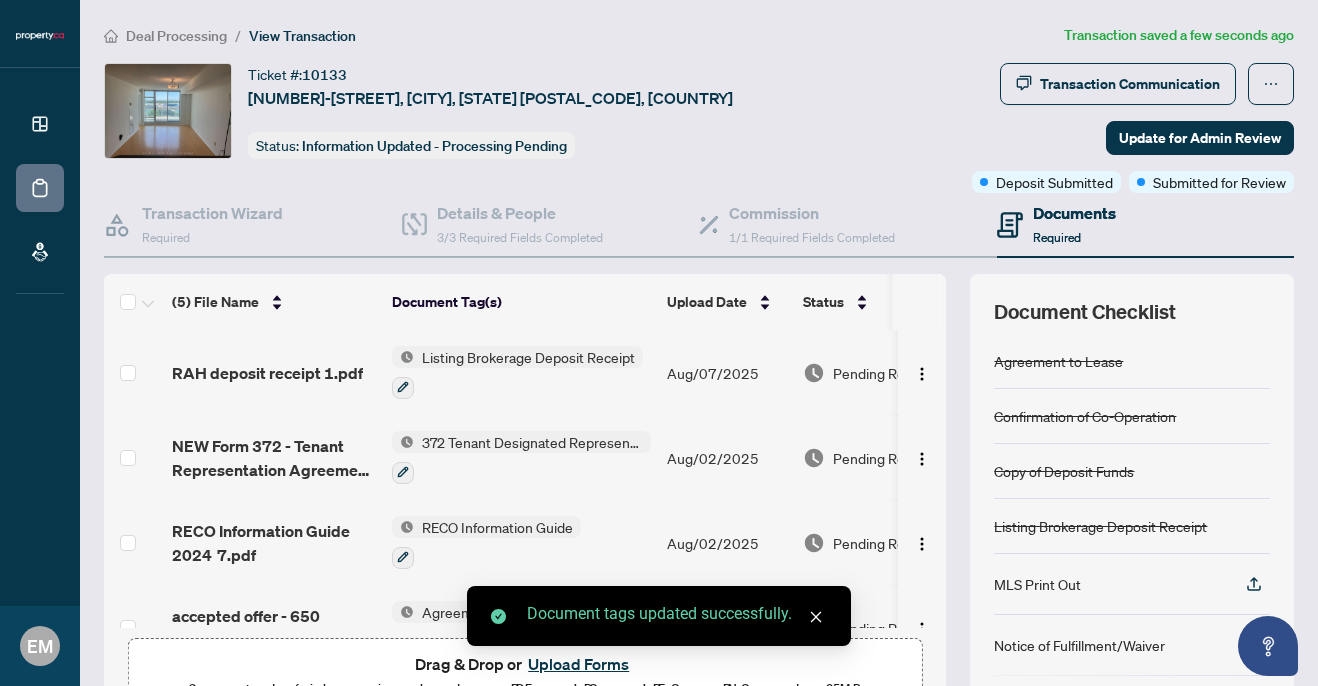scroll, scrollTop: 0, scrollLeft: 10, axis: horizontal 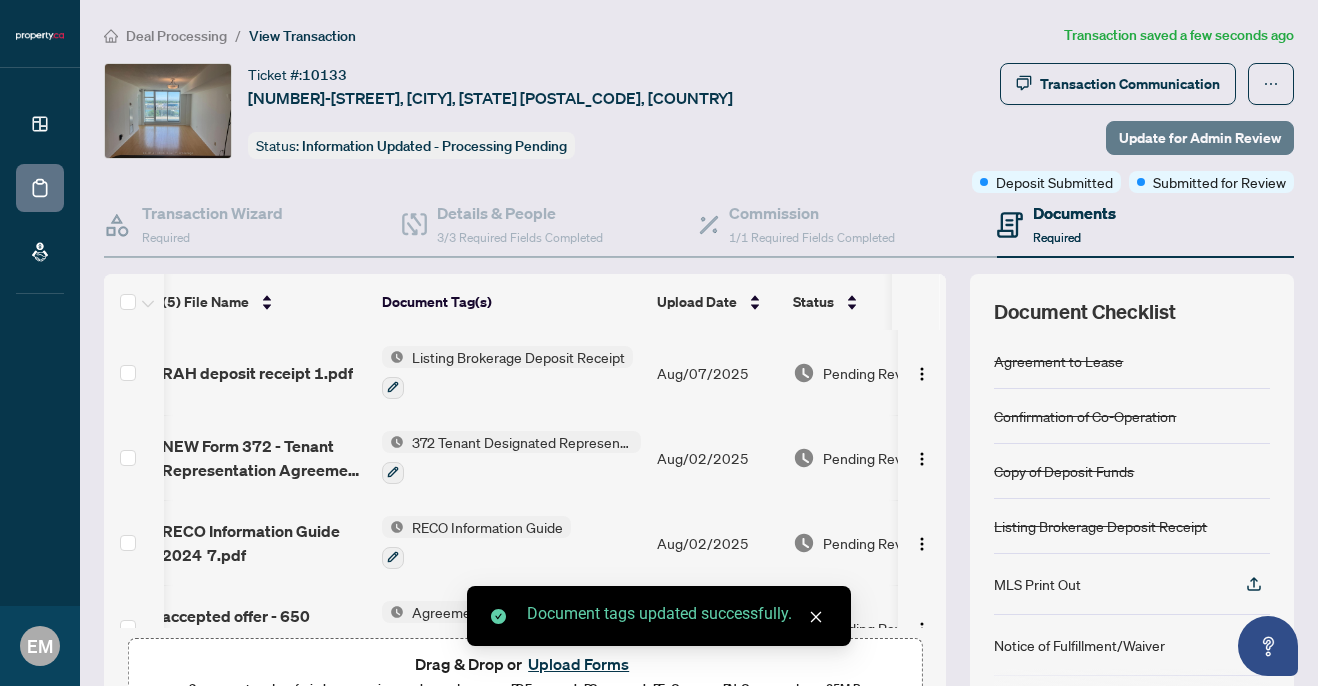 click on "Update for Admin Review" at bounding box center (1200, 138) 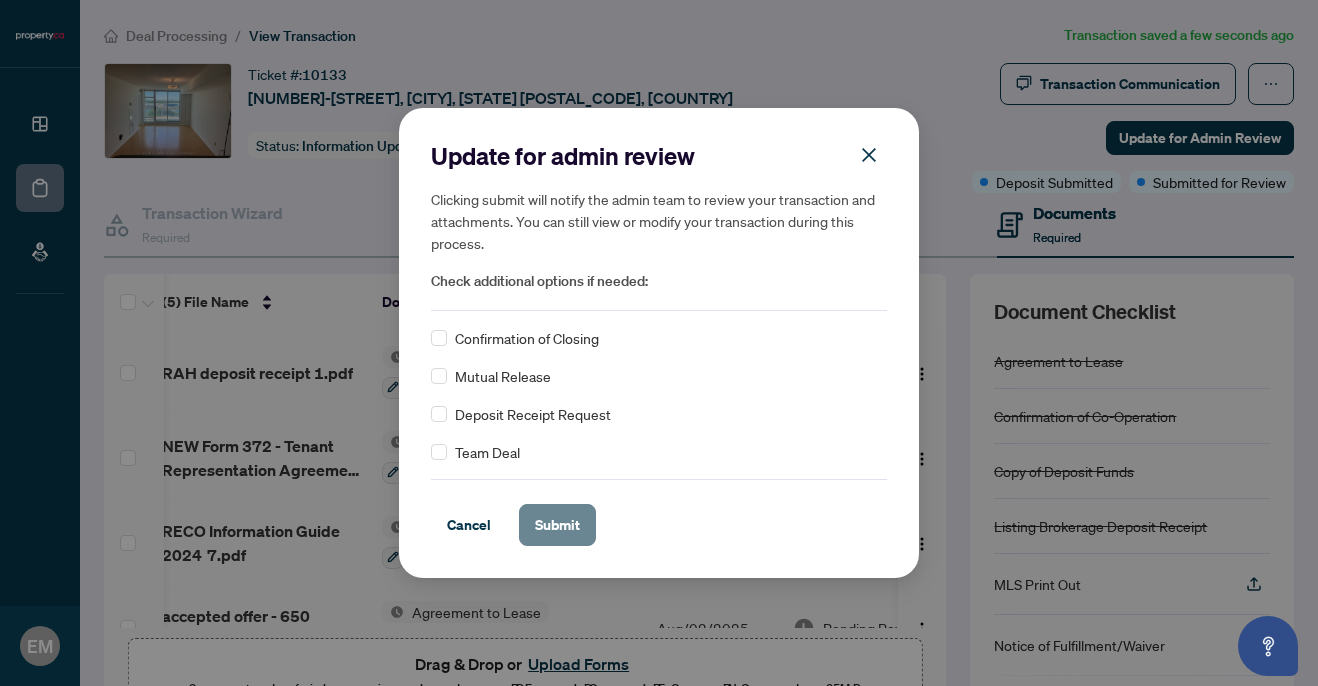 click on "Submit" at bounding box center [557, 525] 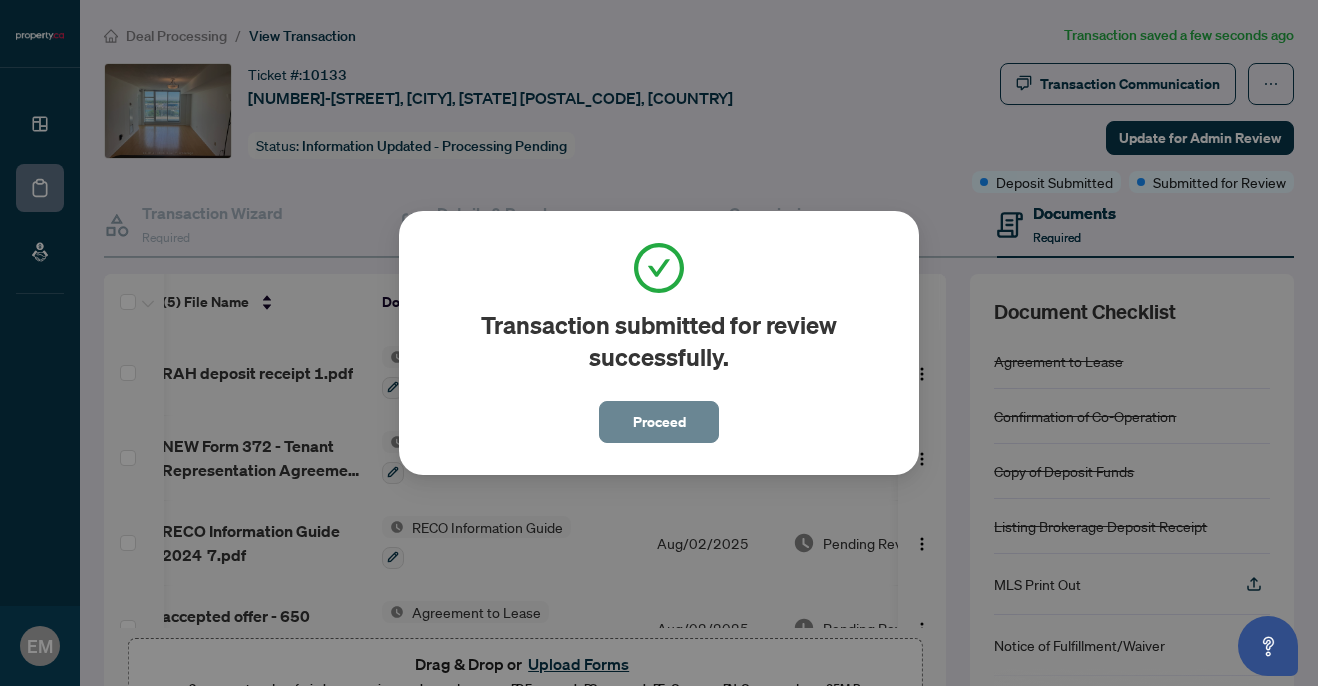 click on "Proceed" at bounding box center [659, 422] 